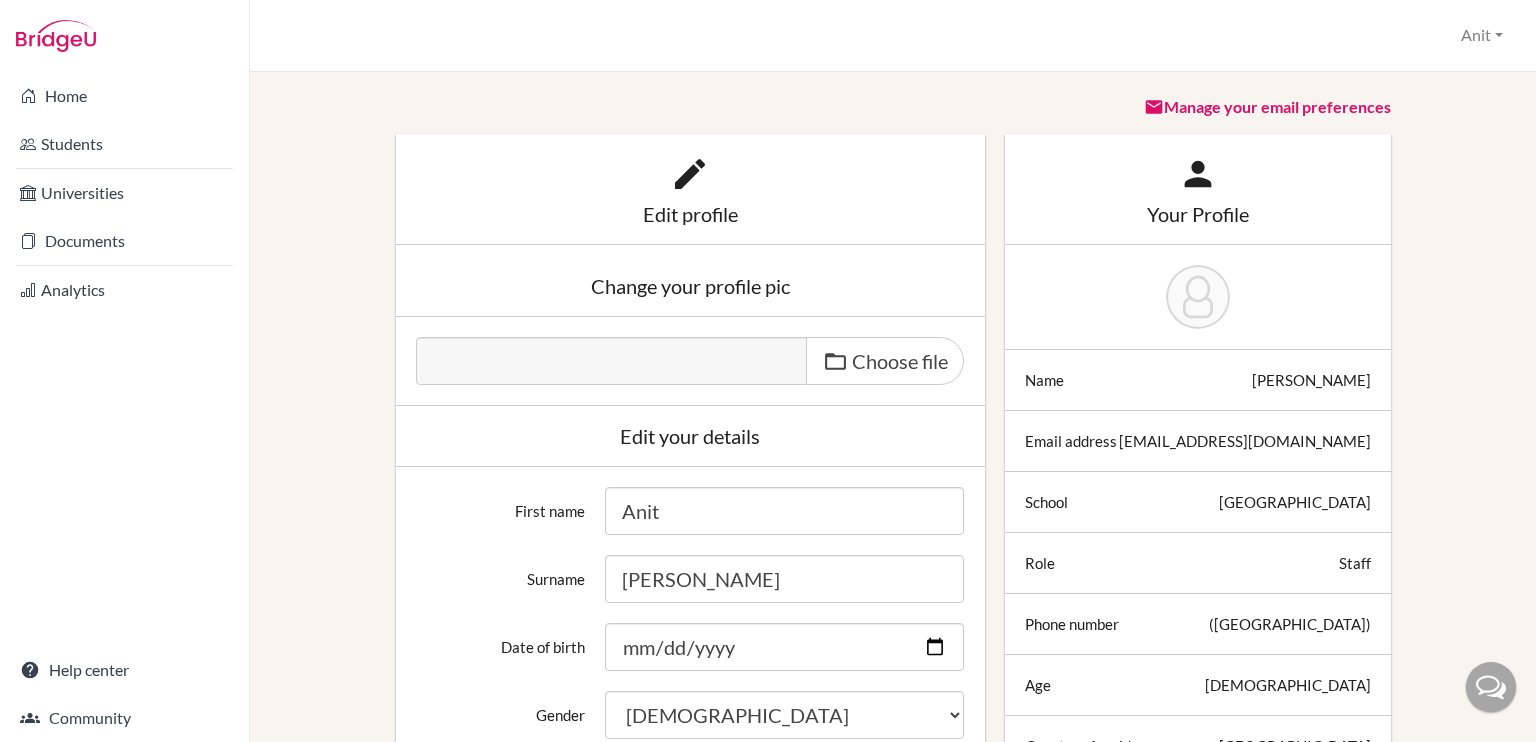scroll, scrollTop: 0, scrollLeft: 0, axis: both 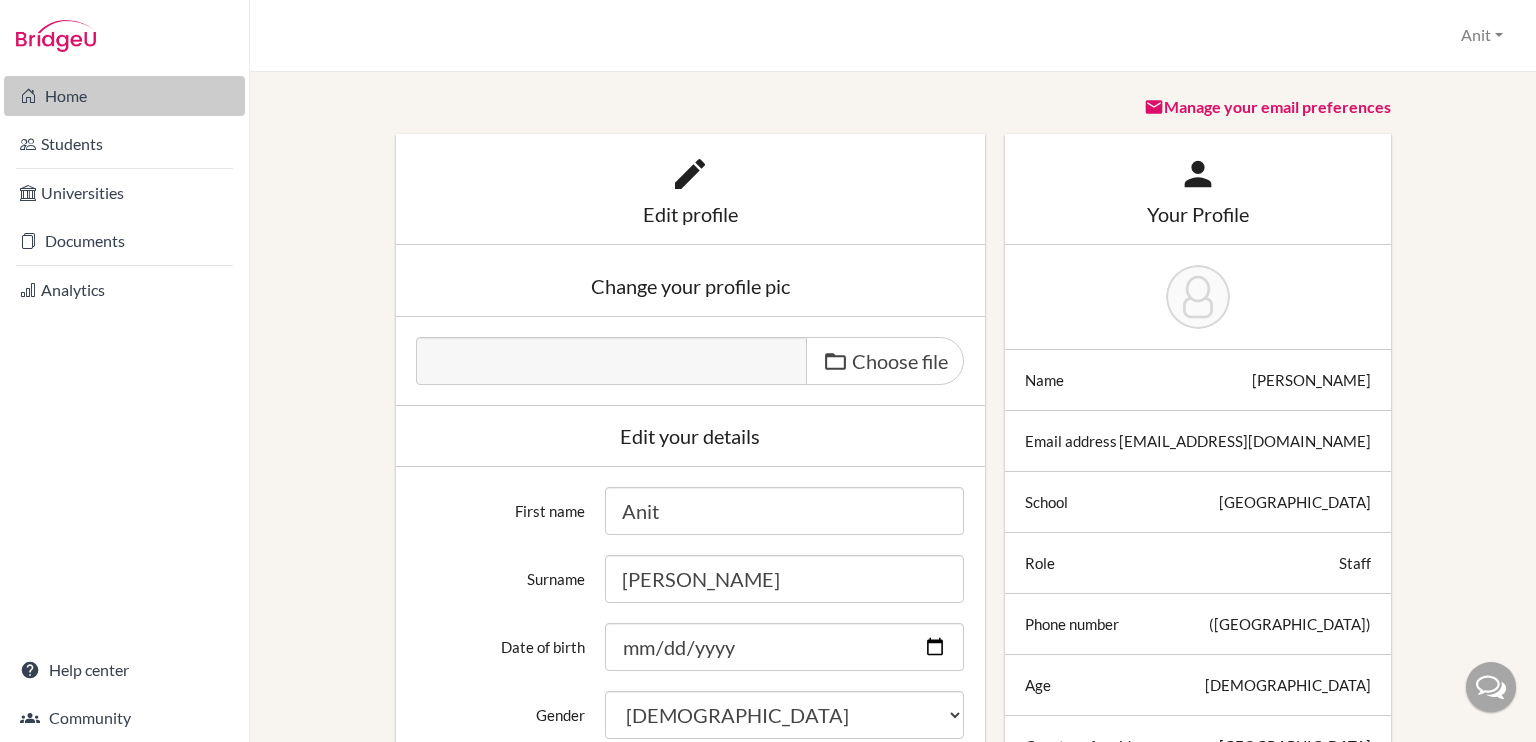 click on "Home" at bounding box center [124, 96] 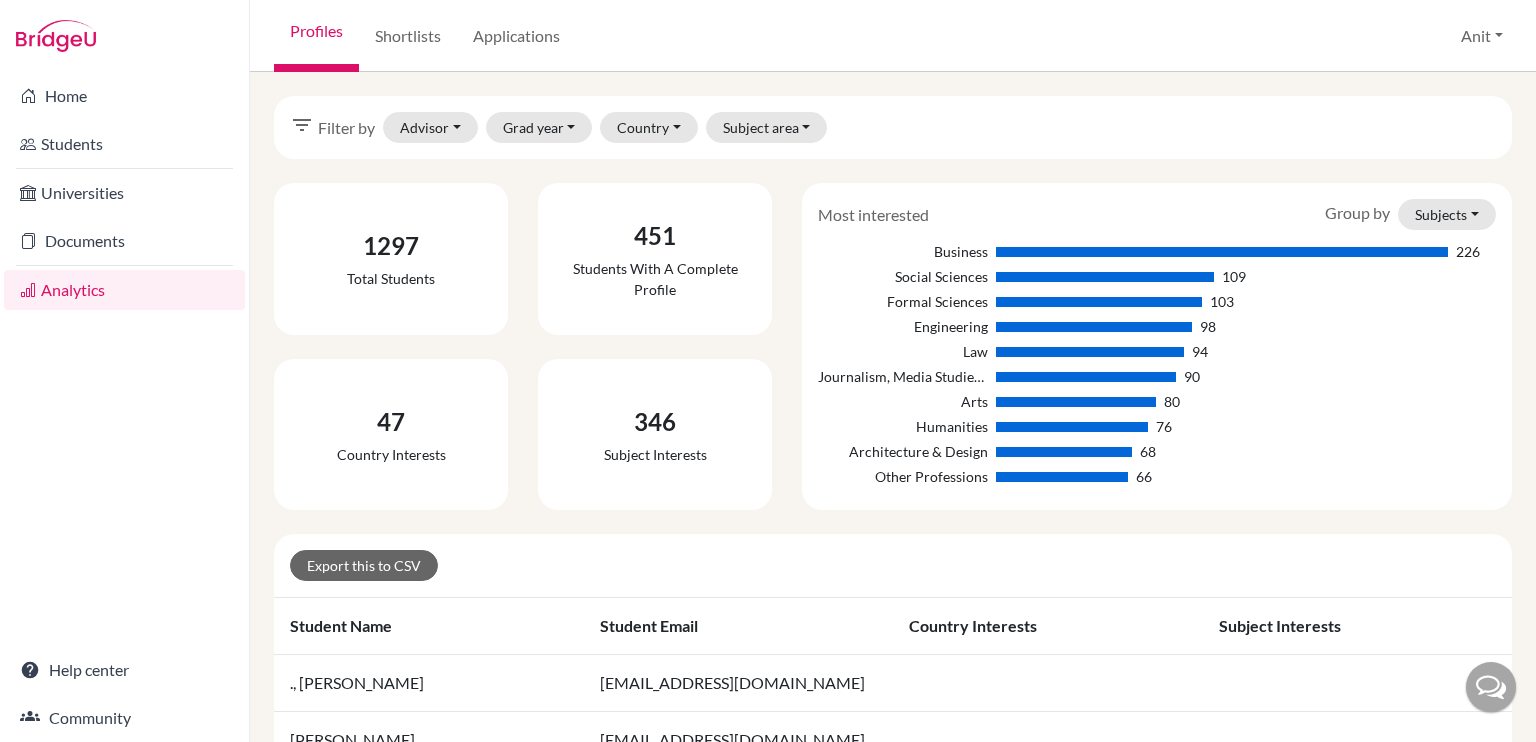 scroll, scrollTop: 0, scrollLeft: 0, axis: both 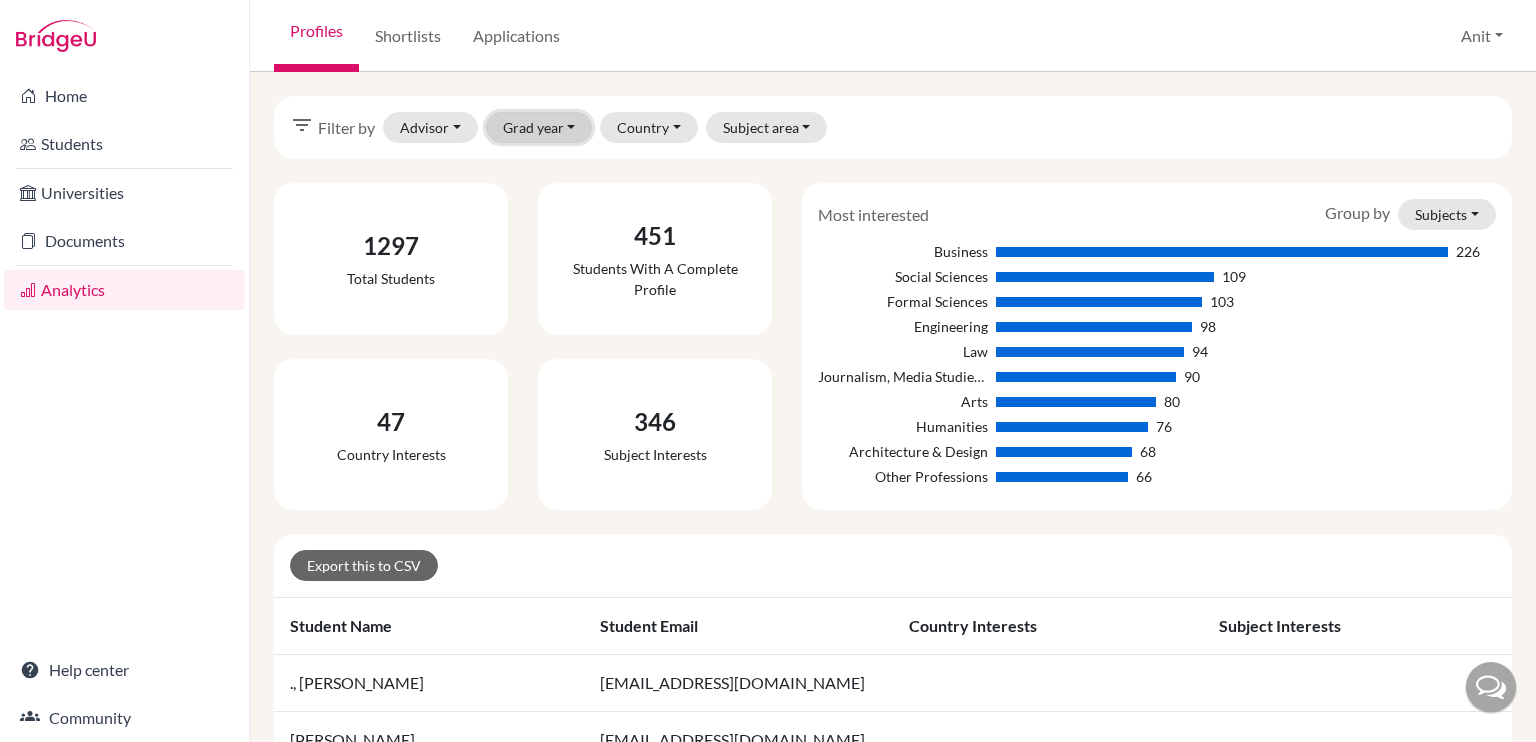 click on "Grad year" at bounding box center [539, 127] 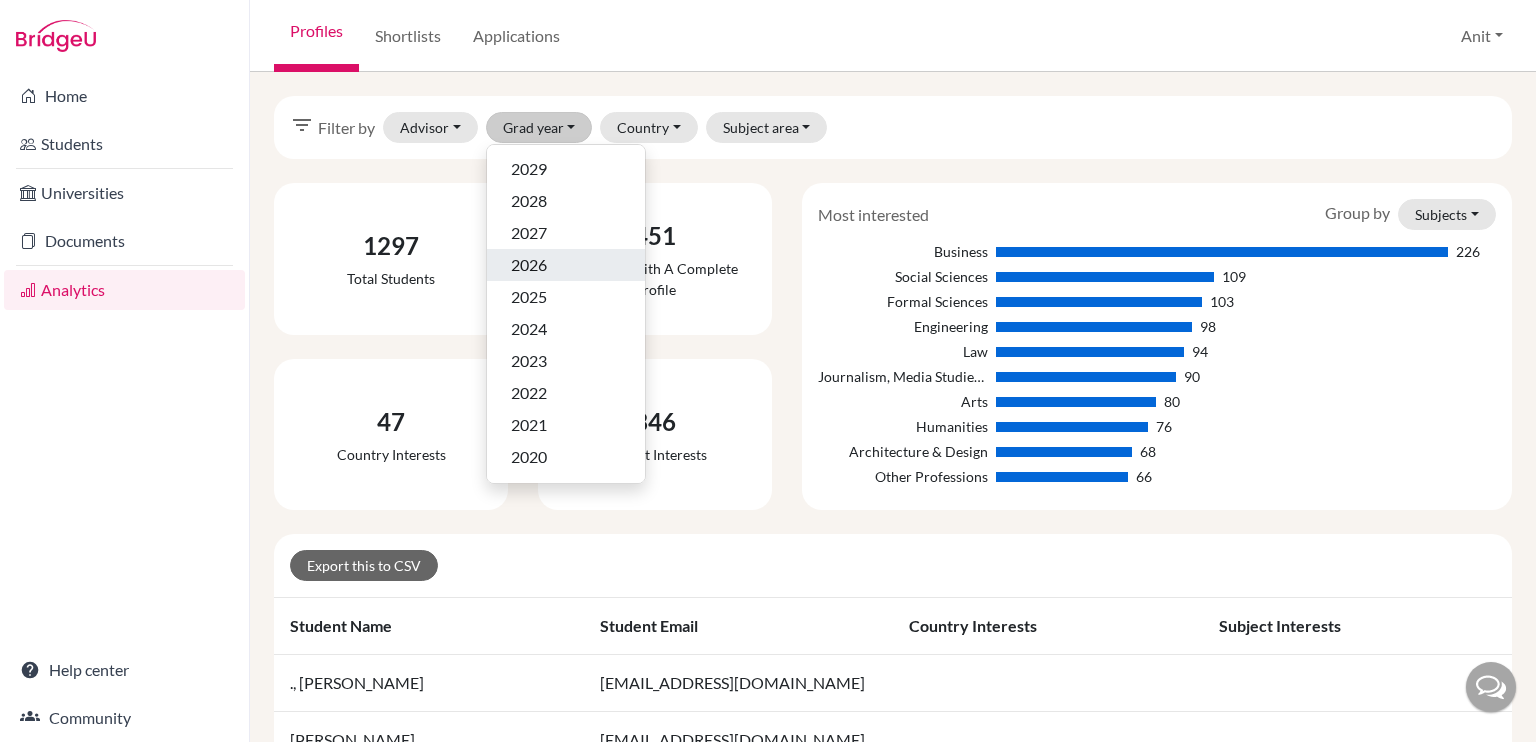 click on "2026" at bounding box center [529, 265] 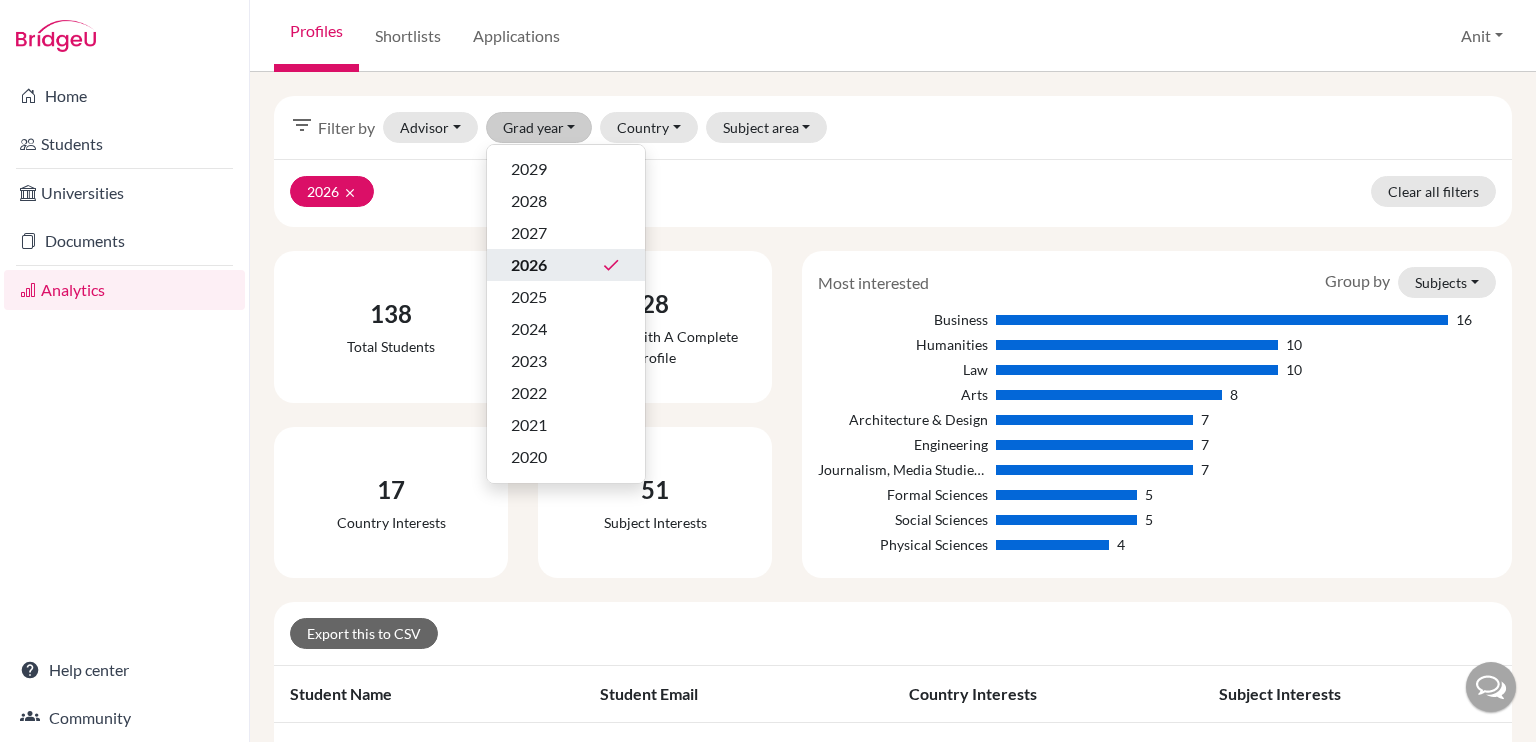click on "filter_list Filter by Advisor Aggarwal, Deepali Kaul, Nisha Sharma, Namrata Singh, Amrita Singh, Angelina Singha, Shabnam Sonkar, Anit (Archived) Kaur, Prabhjot (Archived) Makkar, Khushboo (Archived) Roy, Afsana B  (Archived) Sekhon, Sangeeta (Archived) Yadav, Jai Grad year 2029 2028 2027 2026 done 2025 2024 2023 2022 2021 2020 2019 Country Australia Austria Bahamas Belgium Canada Czech Republic Denmark Finland France Germany Greece Greenland Hong Kong (China) Hungary Iceland India Ireland Italy Japan Jersey Jordan Lebanon Lithuania Luxembourg Malaysia Maldives Mexico Monaco Netherlands New Zealand Norway Peru Poland Portugal Romania Russia Saudi Arabia Singapore South Africa South Korea Spain Sweden Switzerland United Arab Emirates United Kingdom United States of America Vietnam Subject area Architecture & Design Arts Business Education Engineering Formal Sciences Humanities Journalism, Media Studies & Communication Law Life Sciences Medicine & Healthcare Other Professions Physical Sciences Social Sciences" at bounding box center (893, 127) 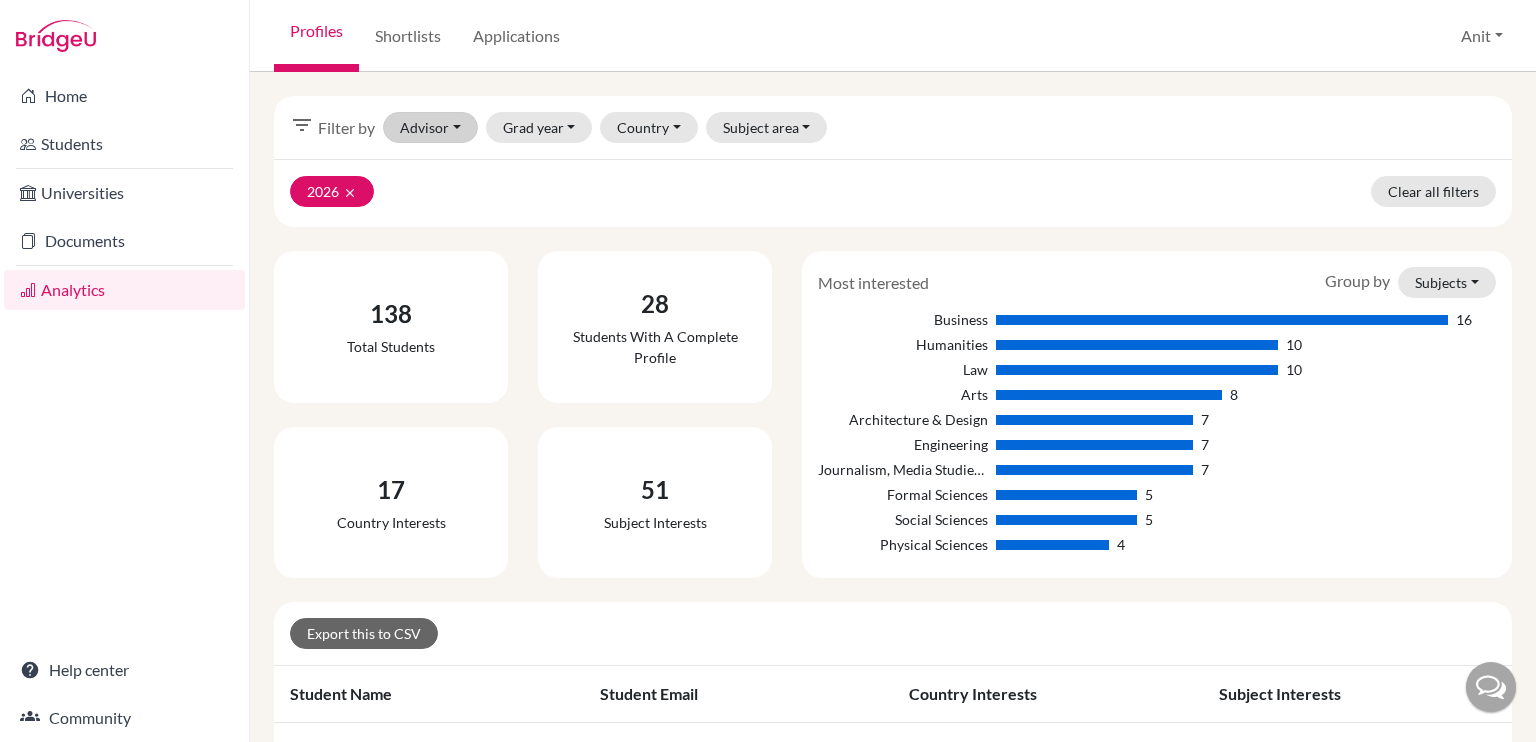 drag, startPoint x: 449, startPoint y: 106, endPoint x: 443, endPoint y: 139, distance: 33.54102 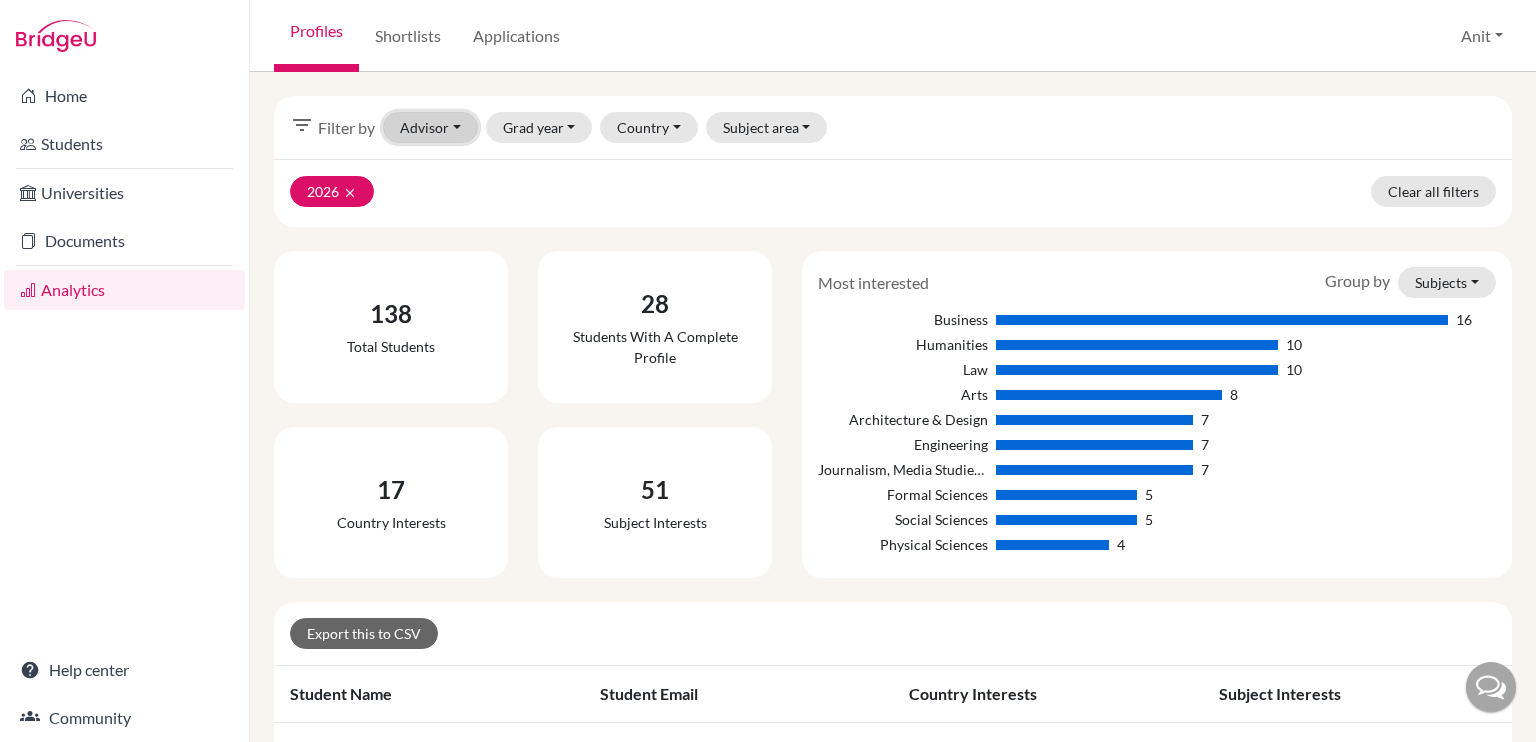 click on "Advisor" at bounding box center [430, 127] 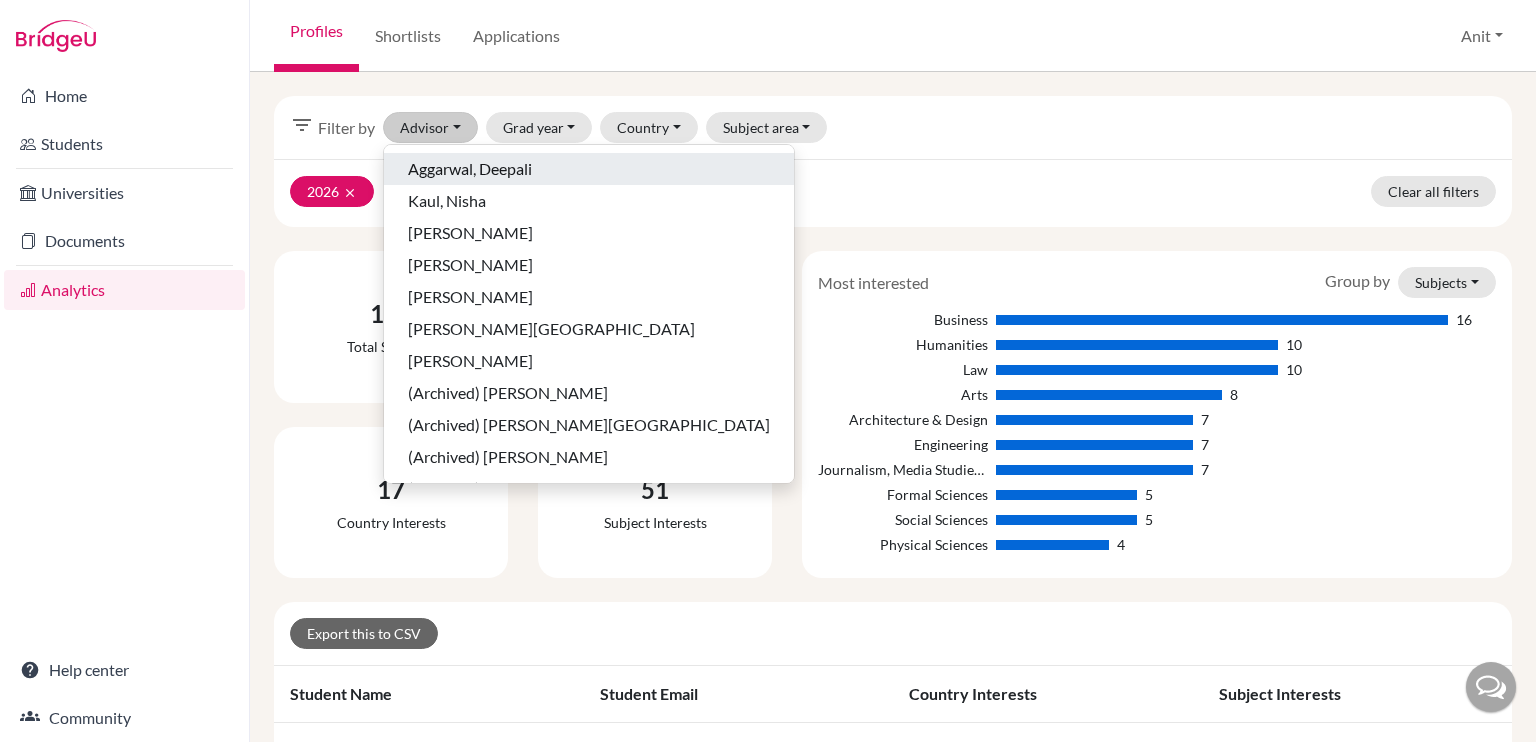 click on "Aggarwal, Deepali" at bounding box center (470, 169) 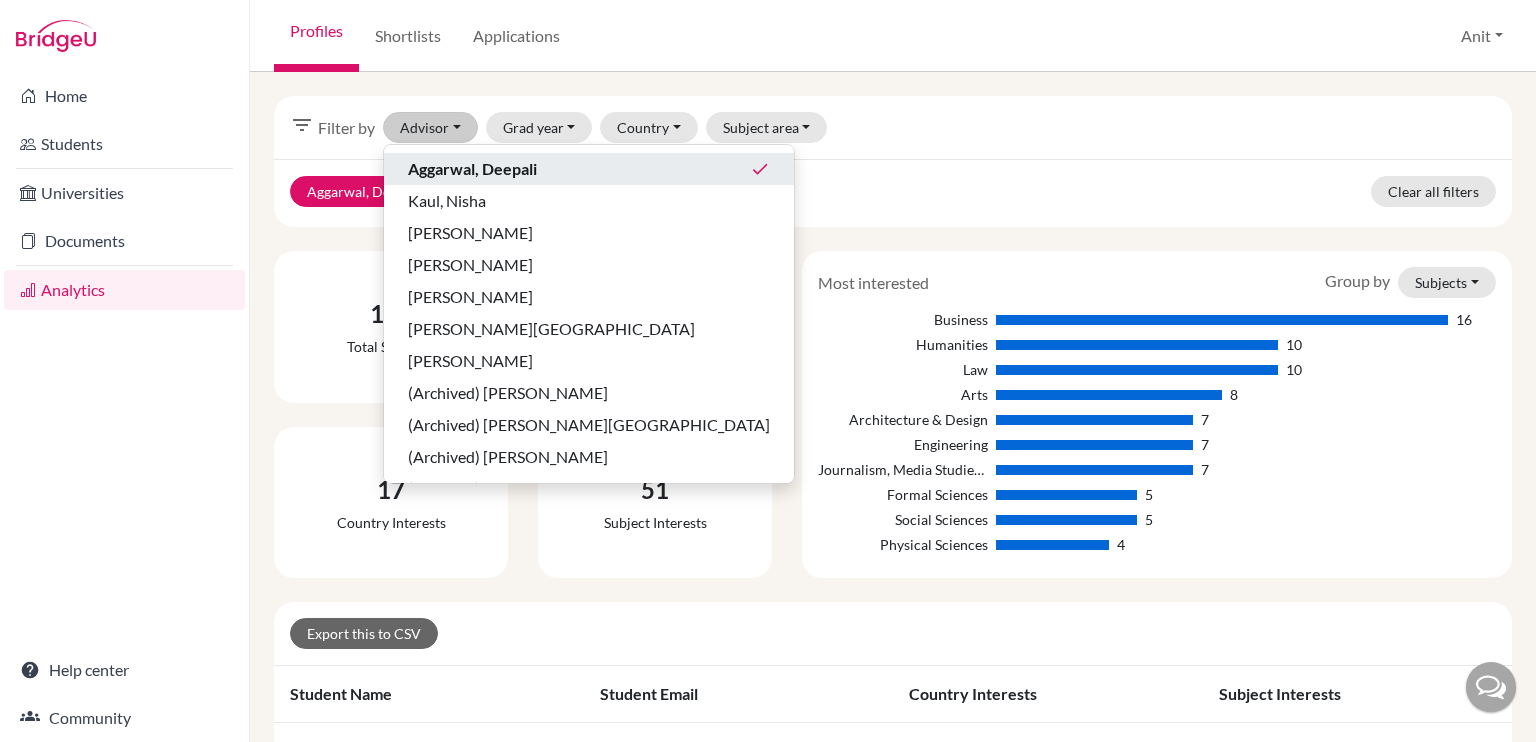 click on "Aggarwal, Deepali clear 2026 clear Clear all filters" at bounding box center [893, 193] 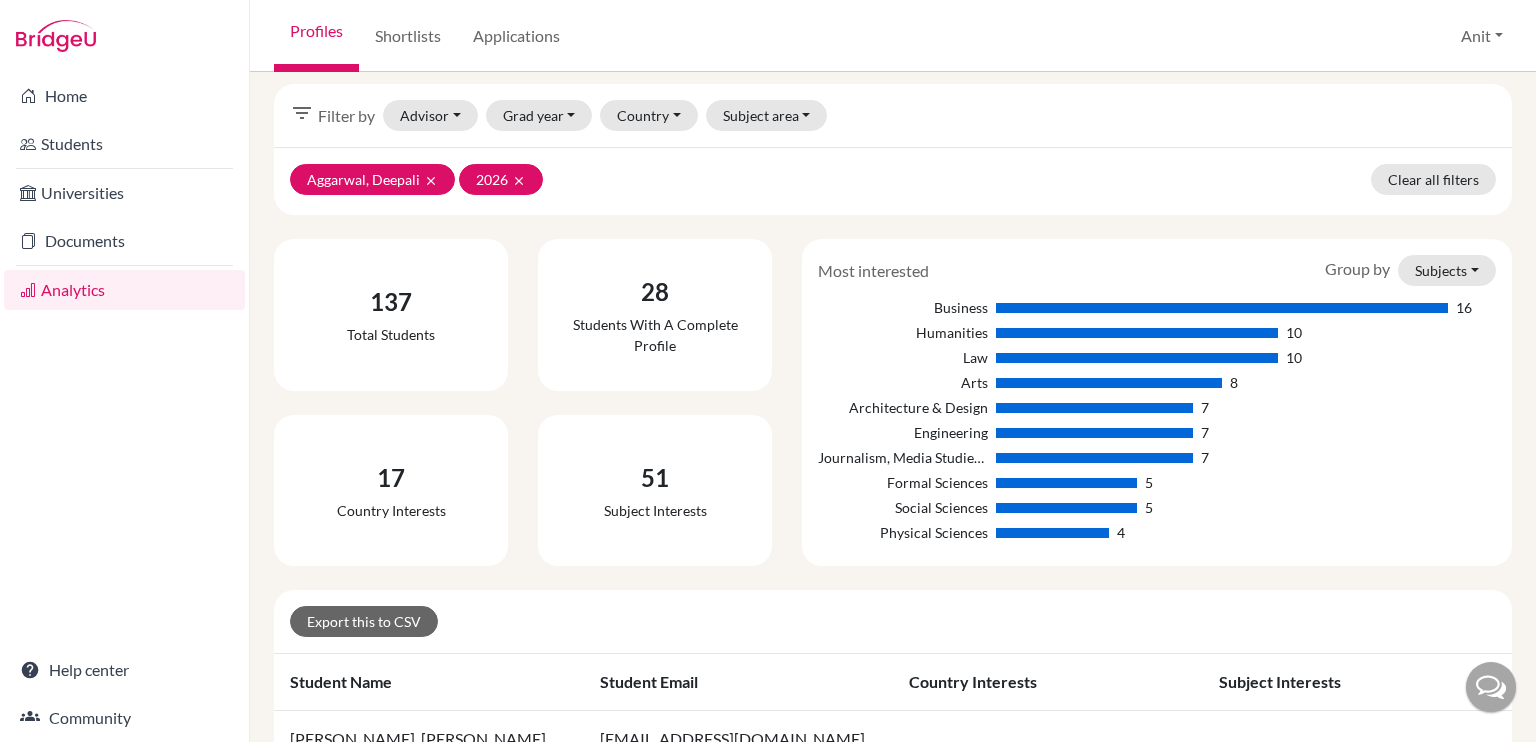 scroll, scrollTop: 0, scrollLeft: 0, axis: both 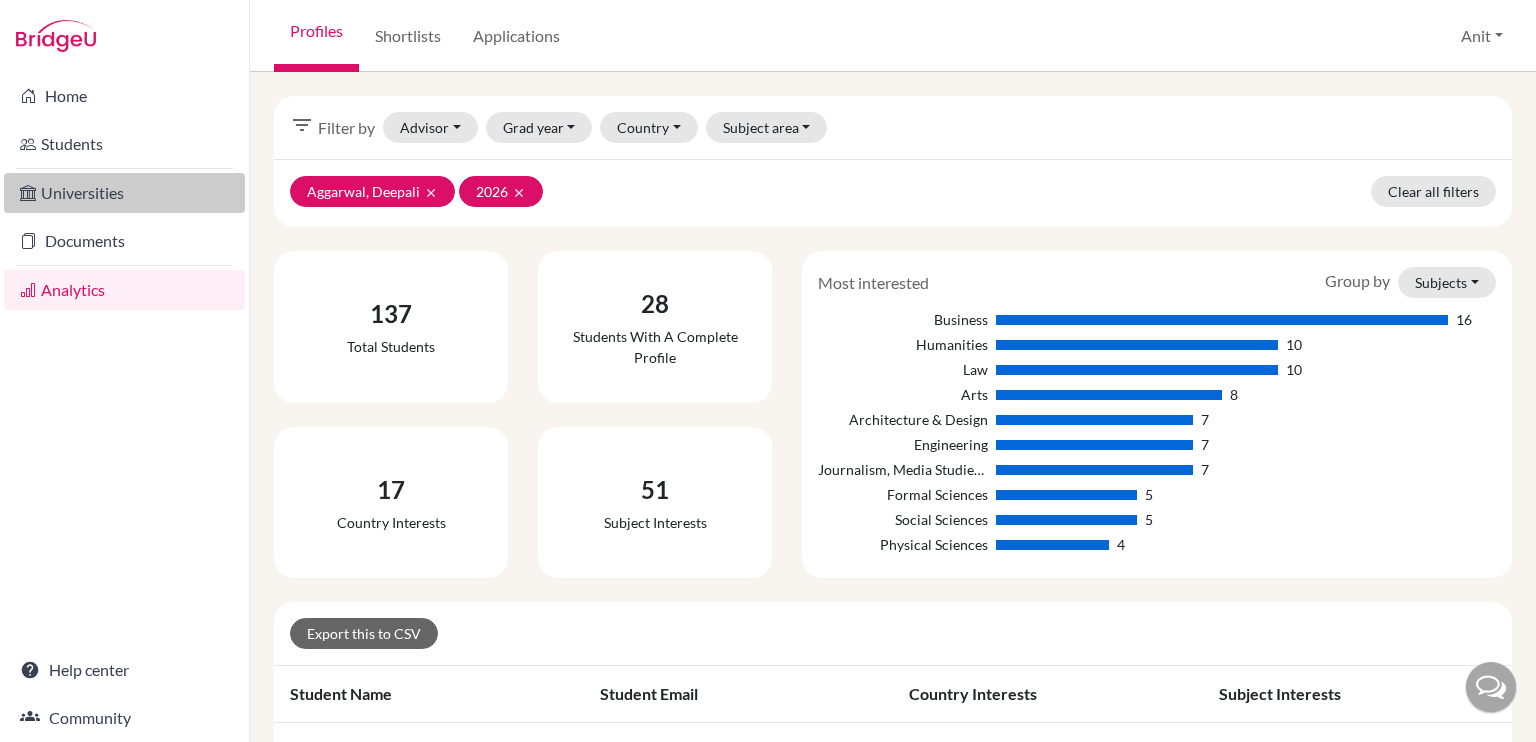 click on "Universities" at bounding box center [124, 193] 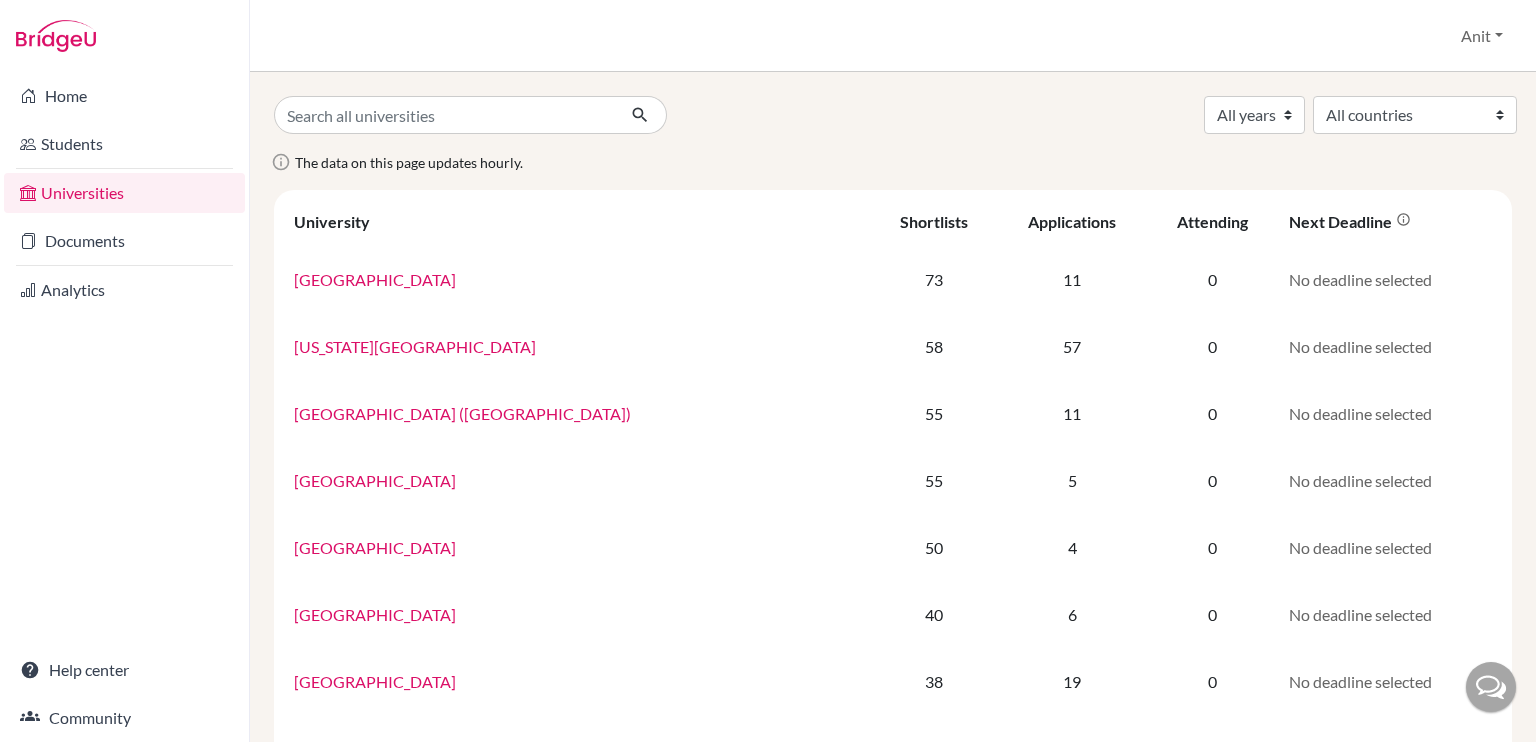 scroll, scrollTop: 0, scrollLeft: 0, axis: both 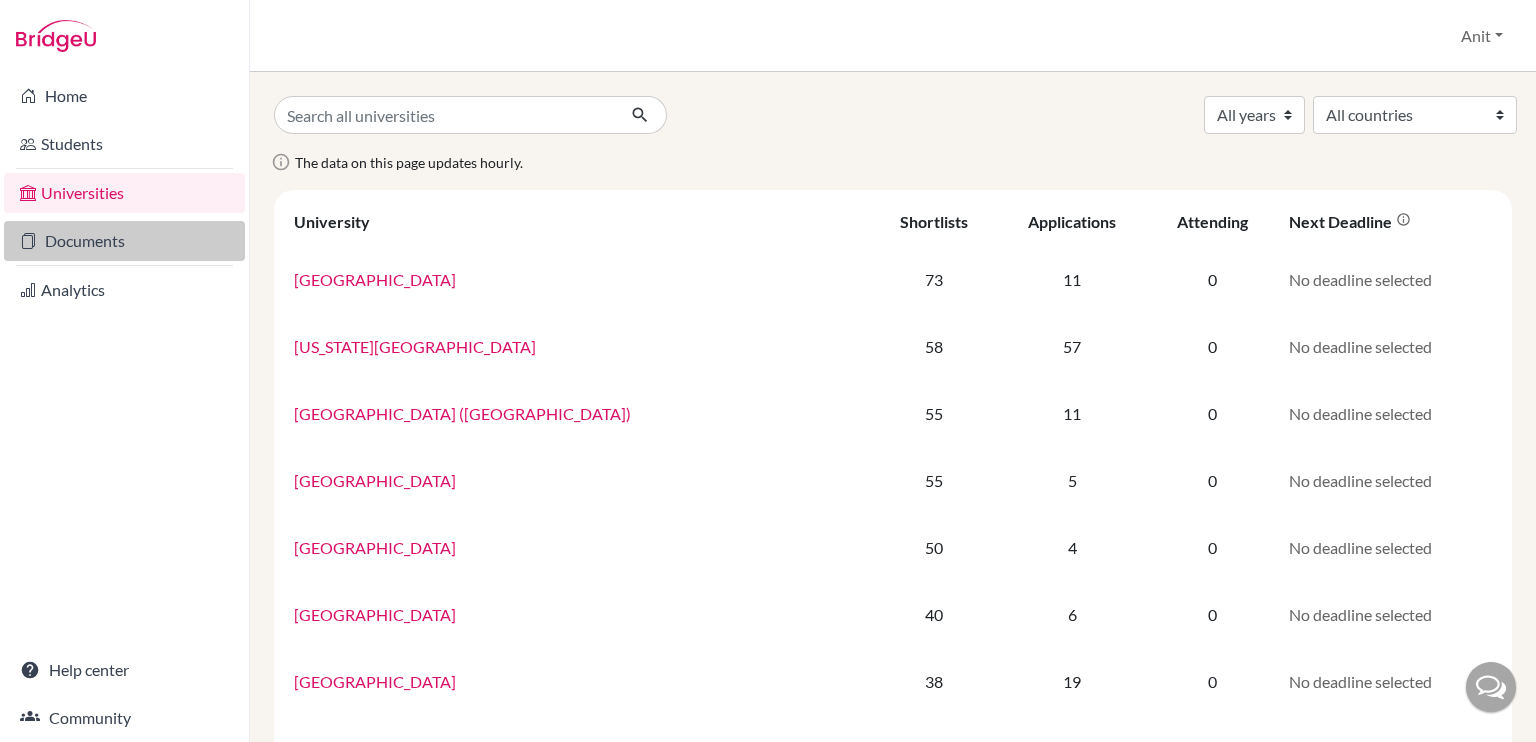 click on "Documents" at bounding box center [124, 241] 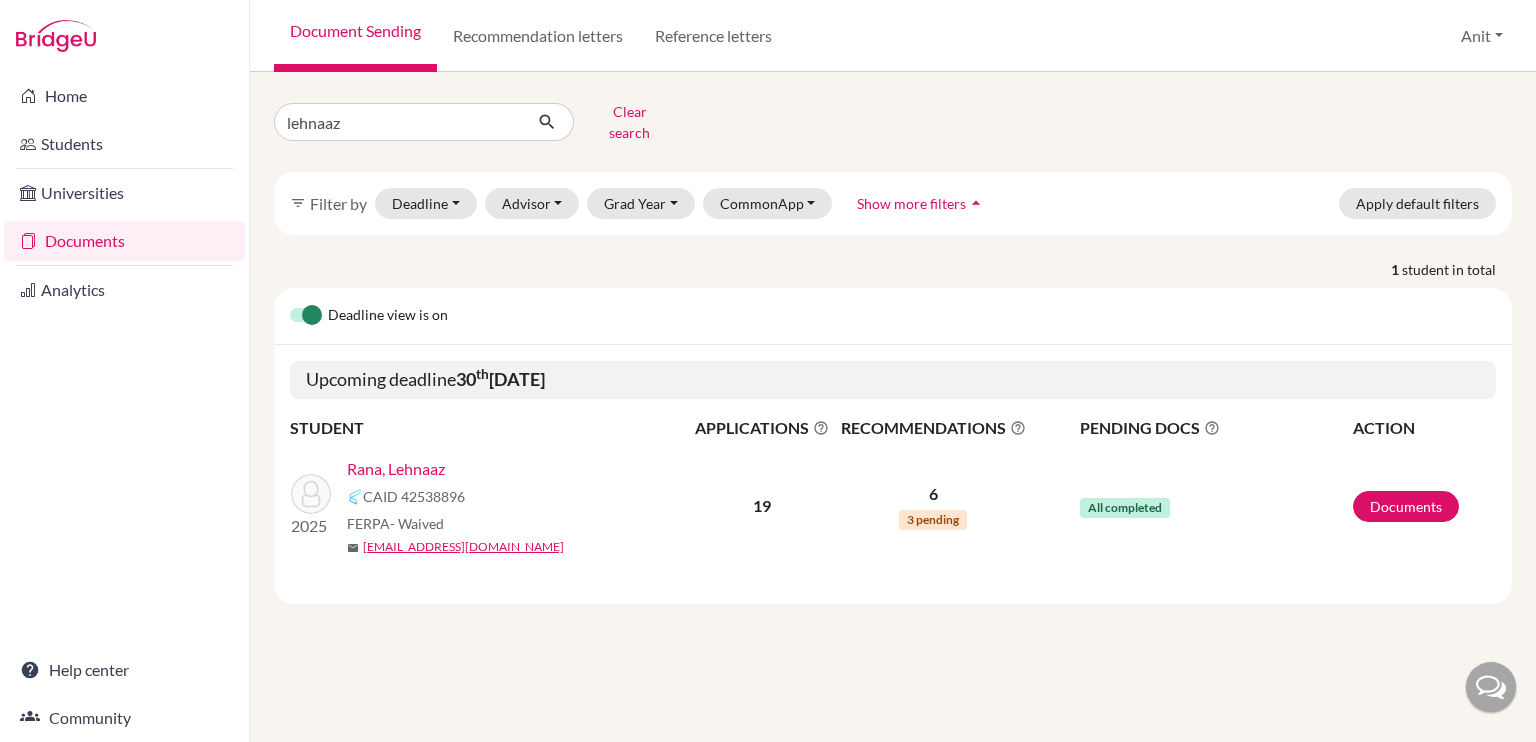 scroll, scrollTop: 0, scrollLeft: 0, axis: both 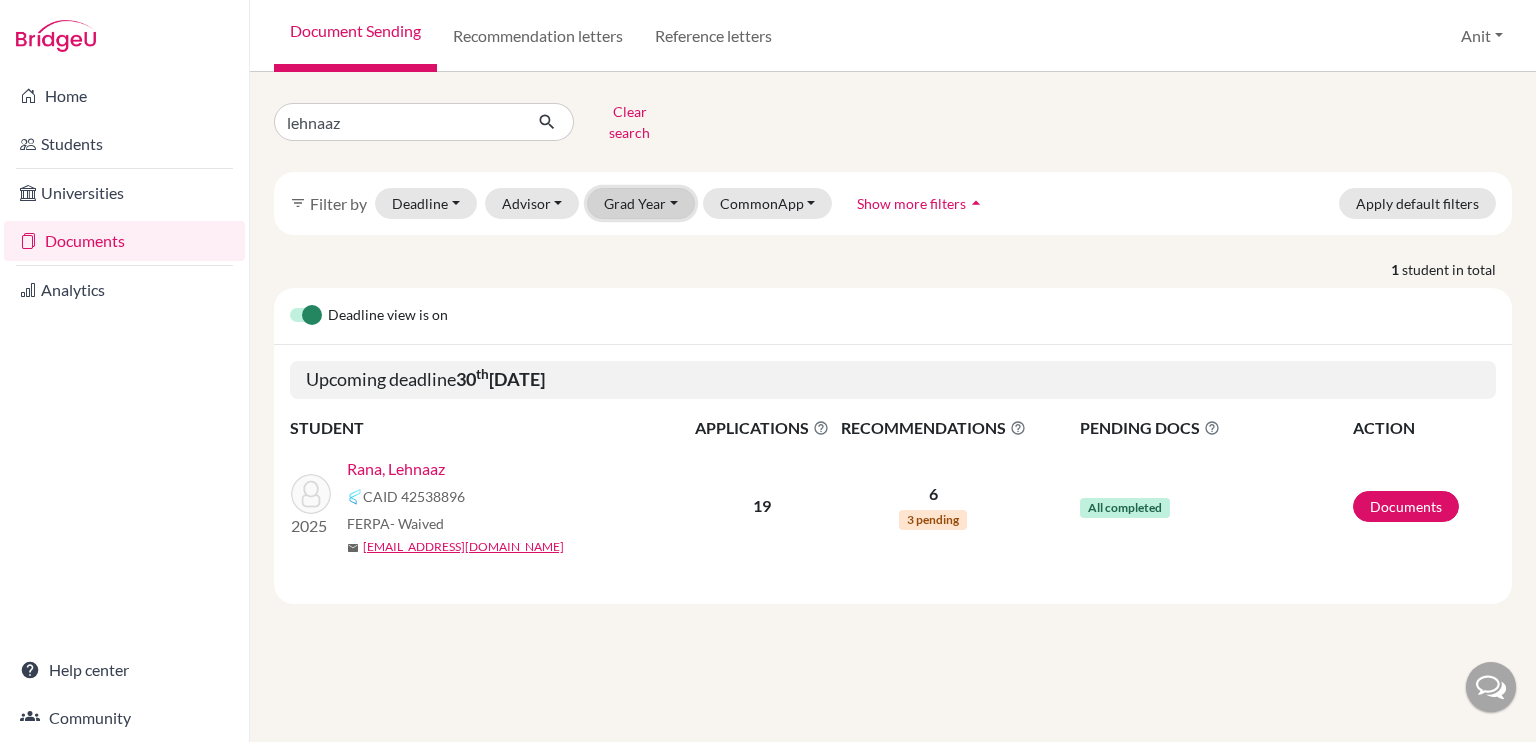 click on "Grad Year" at bounding box center [641, 203] 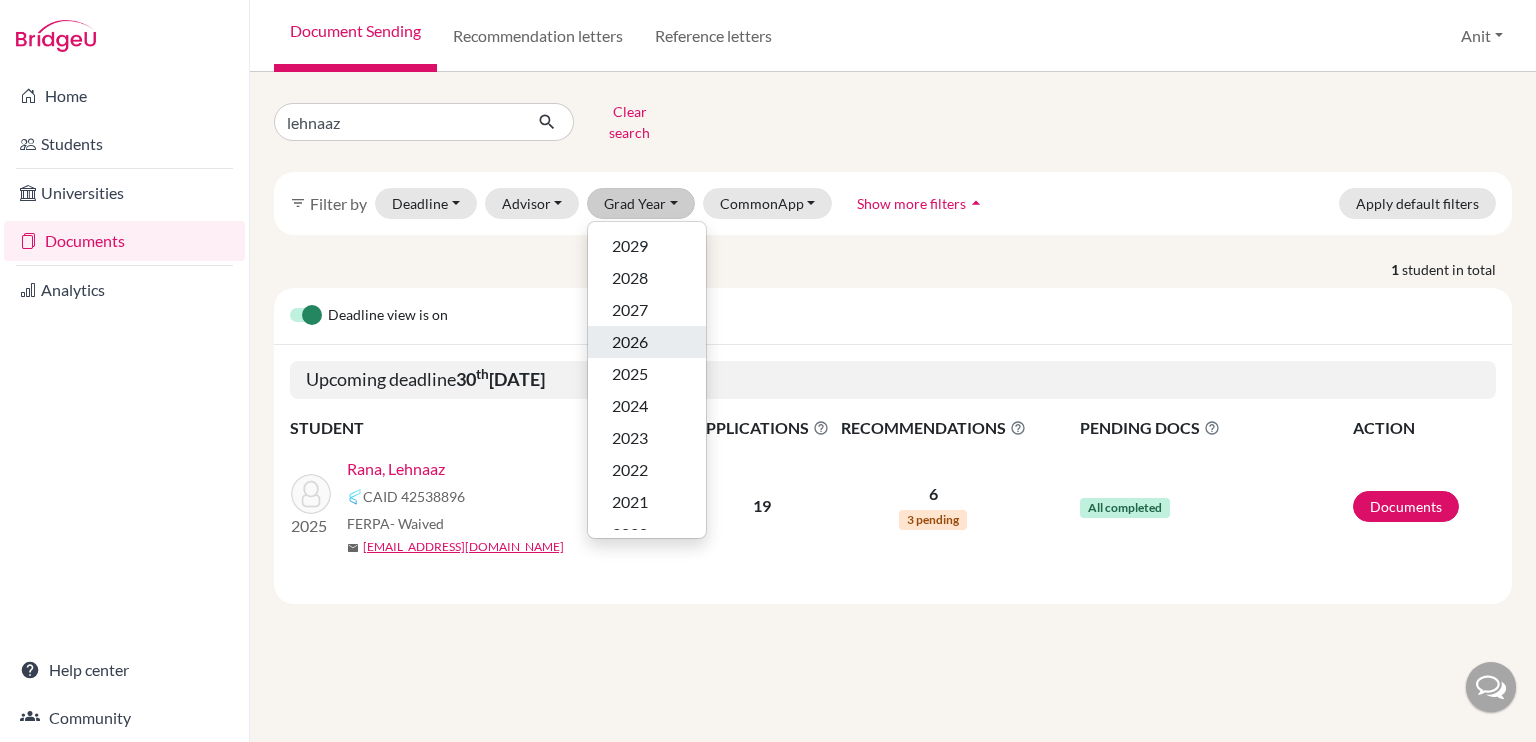 click on "2026" at bounding box center [647, 342] 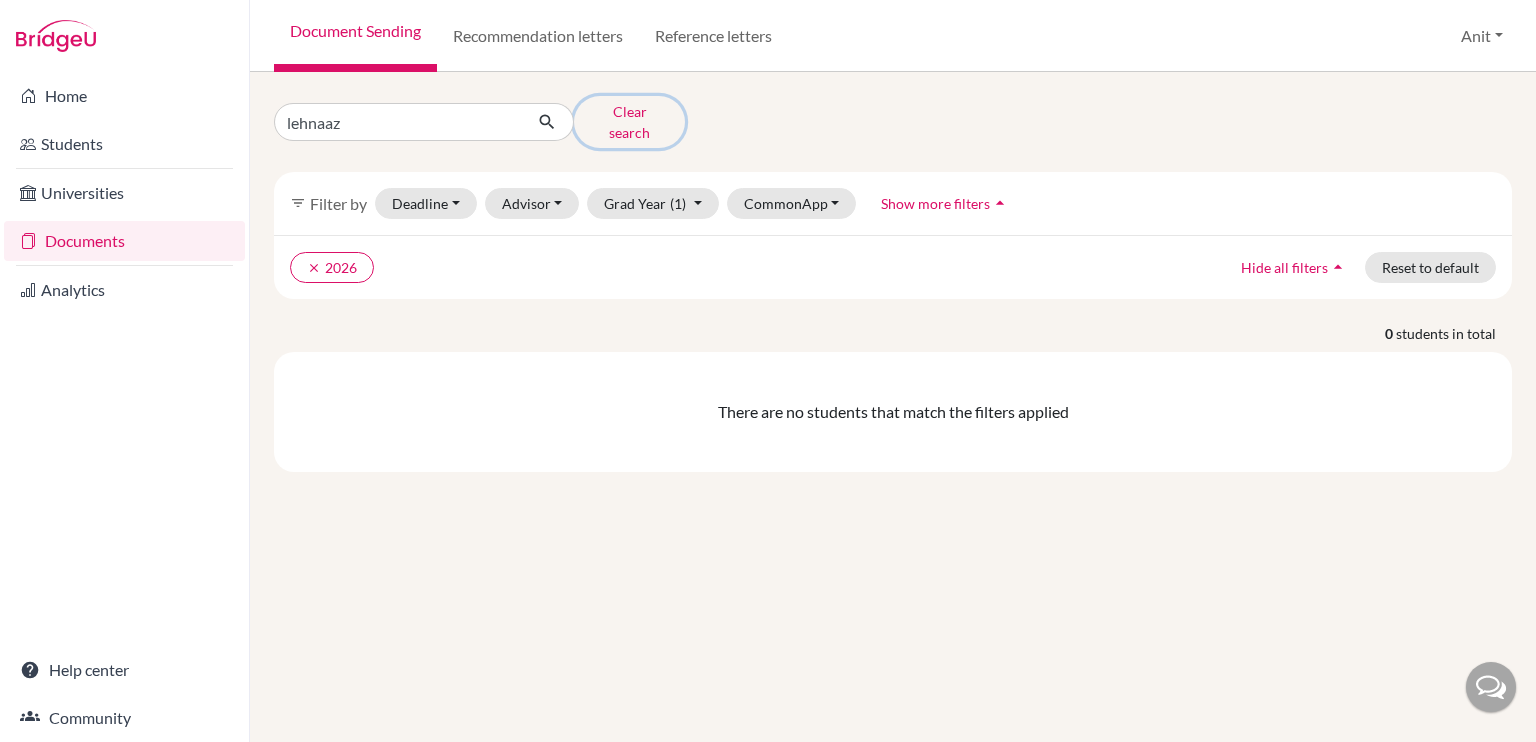 click on "Clear search" at bounding box center (629, 122) 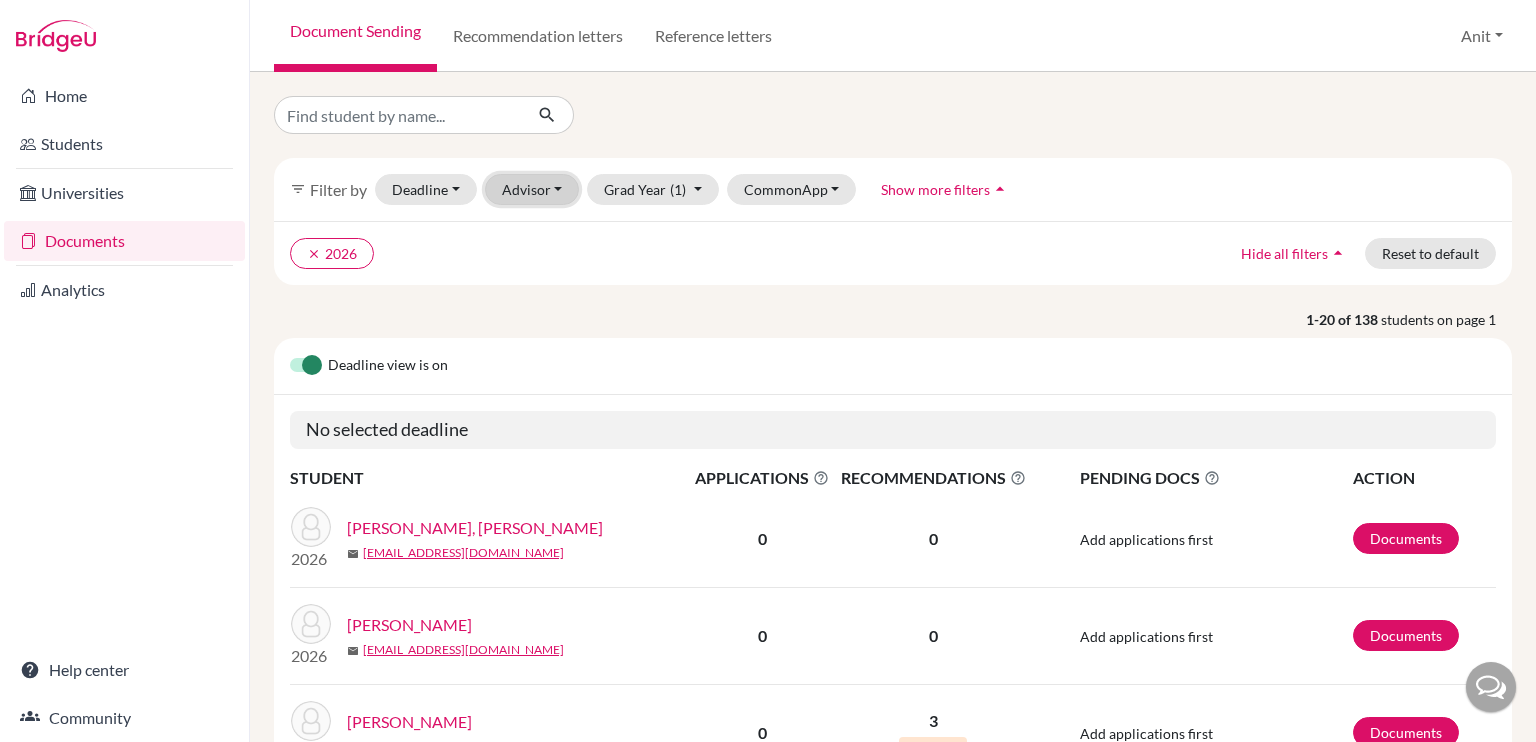 click on "Advisor" at bounding box center (532, 189) 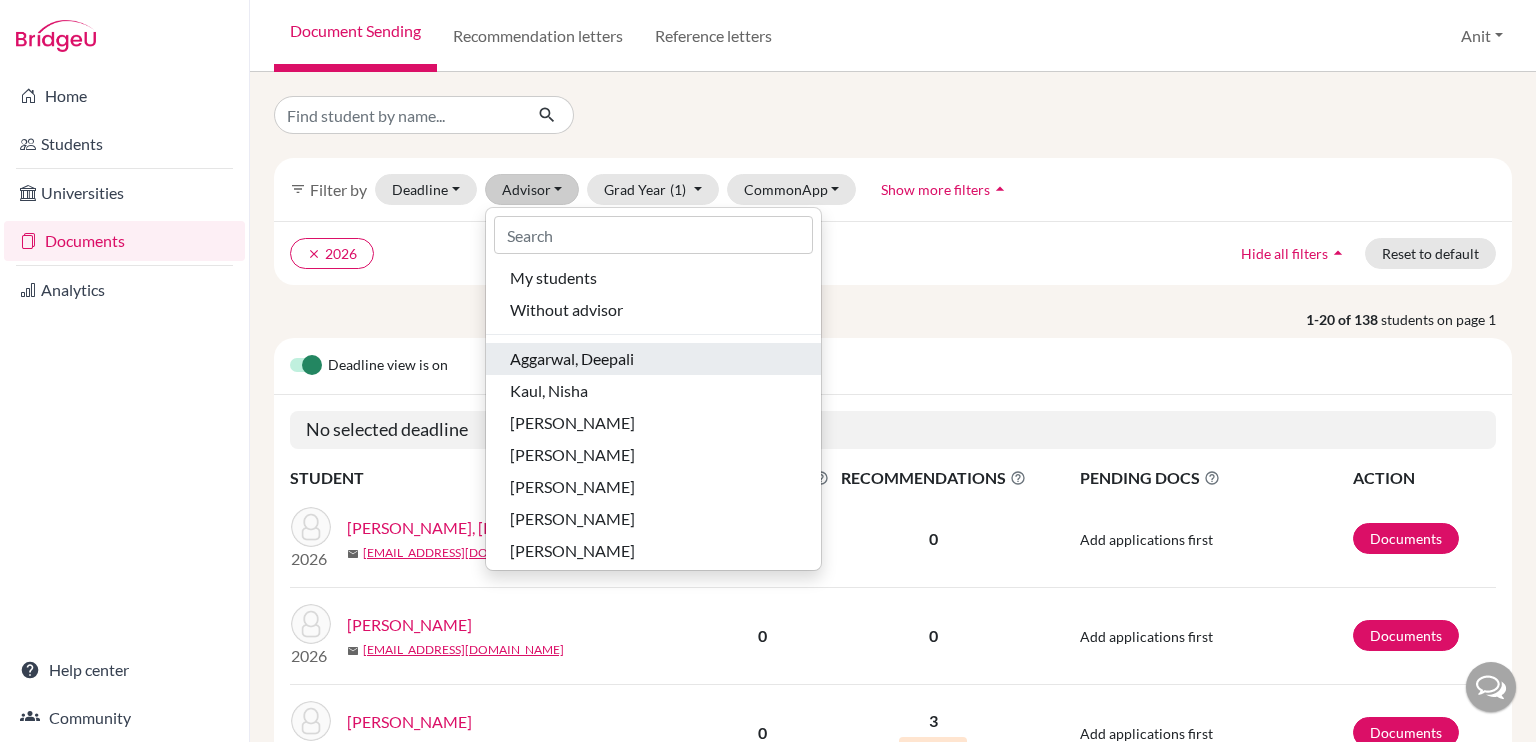 click on "Aggarwal, Deepali" at bounding box center [572, 359] 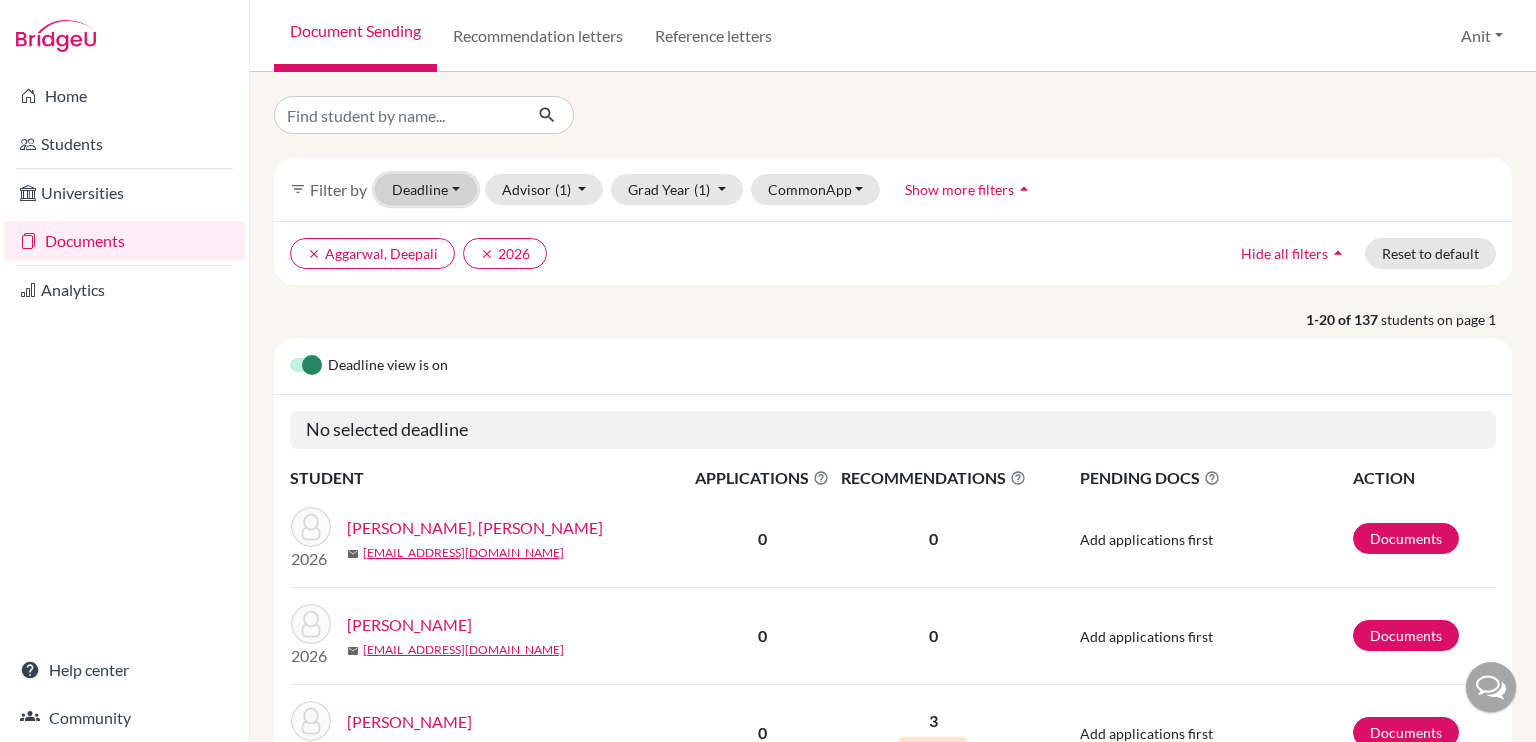 click on "Deadline     -  Select a date range Or double click for a single date selection Today Next deadline Within 2 weeks Within 1 month This cycle January February March April May June July August September October November December 2025 M T W T F S S 30 1 2 3 4 5 6 7 8 9 10 11 12 13 14 15 16 17 18 19 20 21 22 23 24 25 26 27 28 29 30 31 1 2 3 4 5 6 7 8 9 10 January February March April May June July August September October November December 2025 M T W T F S S 28 29 30 31 1 2 3 4 5 6 7 8 9 10 11 12 13 14 15 16 17 18 19 20 21 22 23 24 25 26 27 28 29 30 31 1 2 3 4 5 6 7" at bounding box center (426, 189) 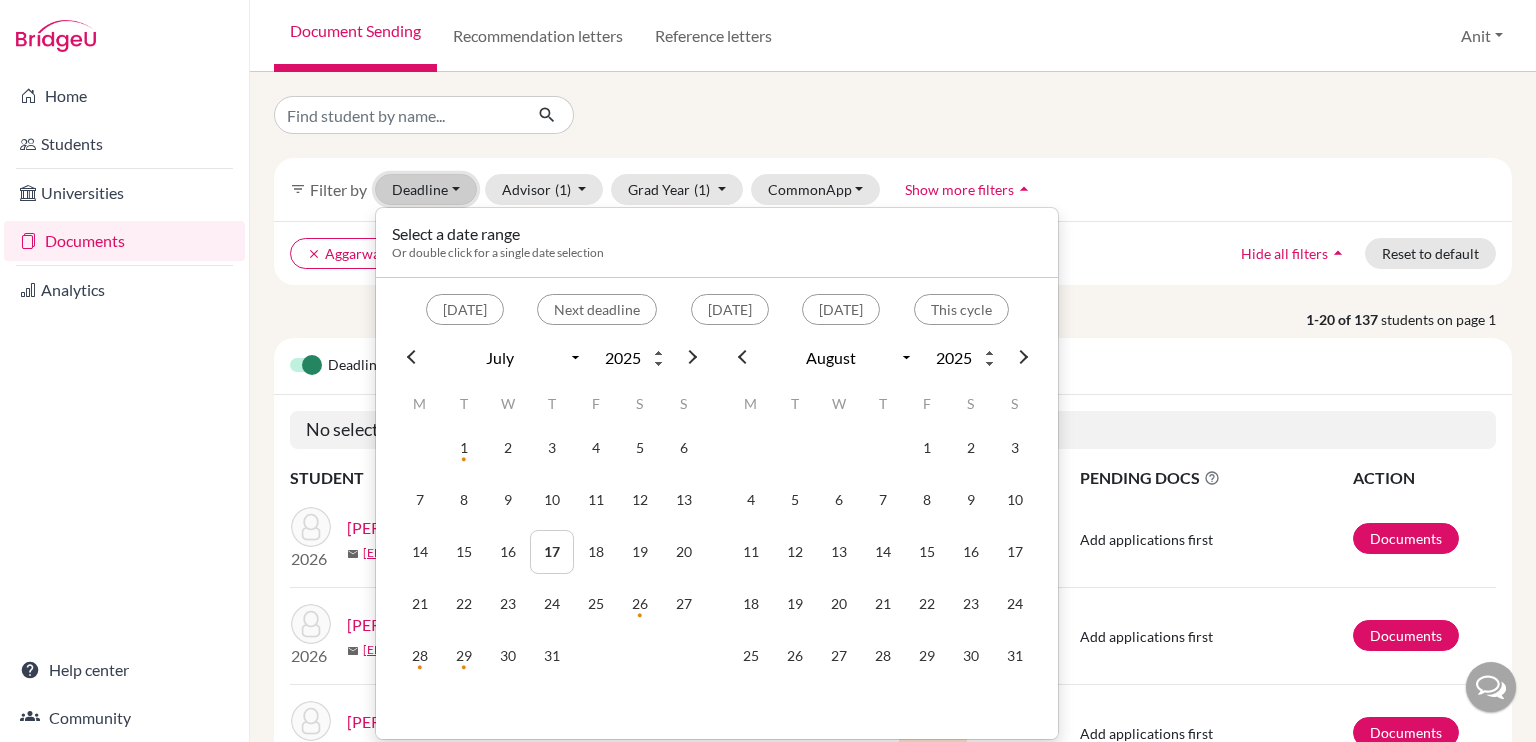 click on "Deadline     -  Select a date range Or double click for a single date selection Today Next deadline Within 2 weeks Within 1 month This cycle January February March April May June July August September October November December 2025 M T W T F S S 30 1 2 3 4 5 6 7 8 9 10 11 12 13 14 15 16 17 18 19 20 21 22 23 24 25 26 27 28 29 30 31 1 2 3 4 5 6 7 8 9 10 January February March April May June July August September October November December 2025 M T W T F S S 28 29 30 31 1 2 3 4 5 6 7 8 9 10 11 12 13 14 15 16 17 18 19 20 21 22 23 24 25 26 27 28 29 30 31 1 2 3 4 5 6 7" at bounding box center (426, 189) 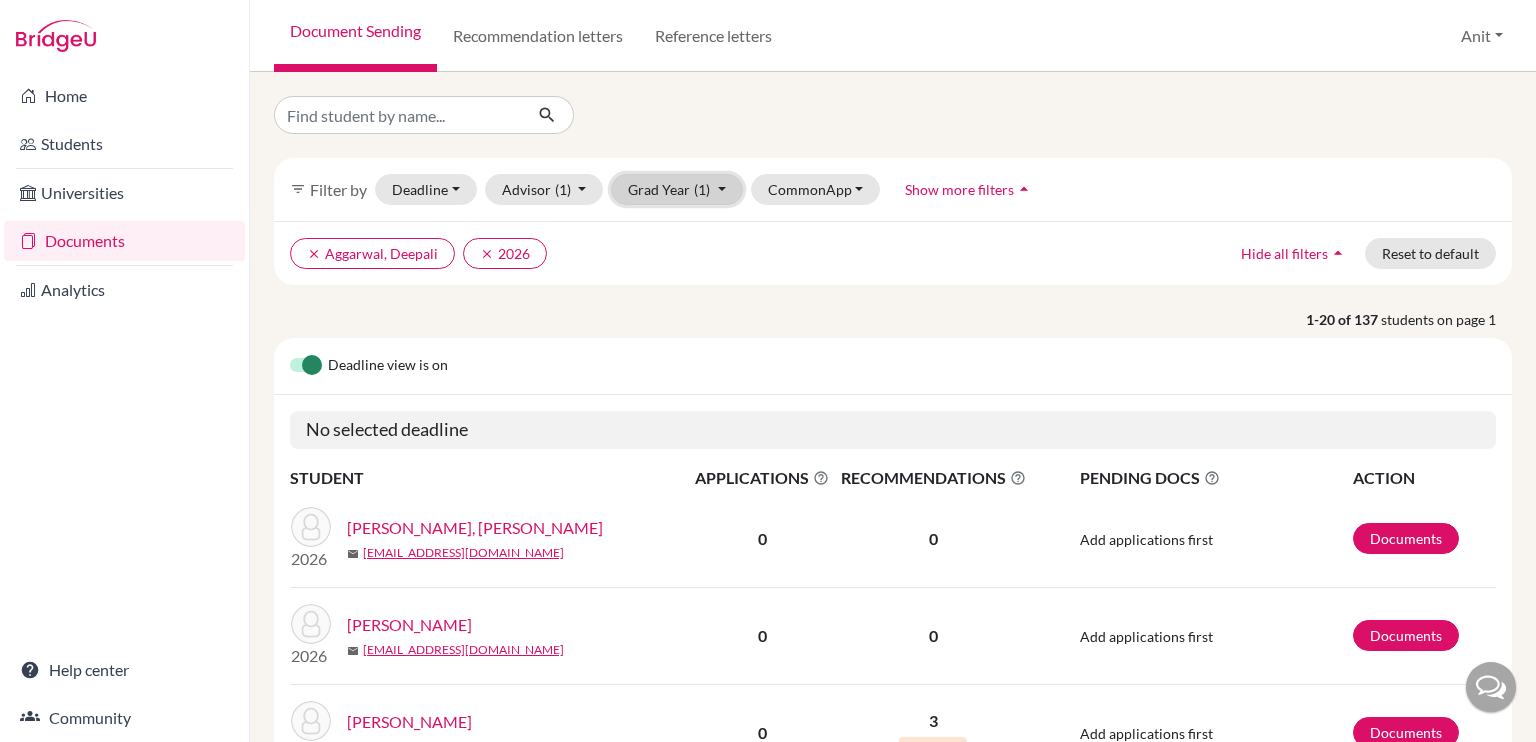 click on "Grad Year (1)" at bounding box center (677, 189) 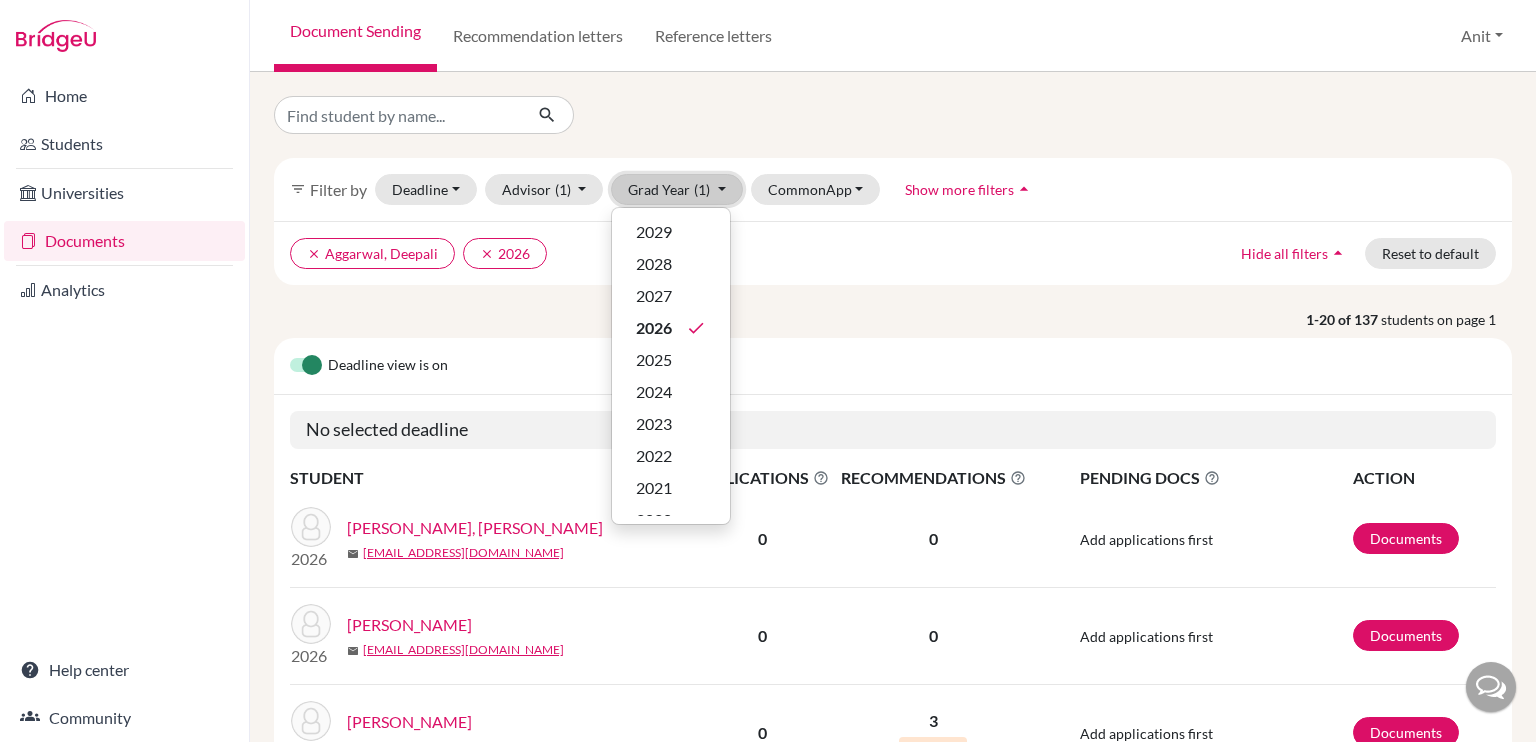 click on "Grad Year (1)" at bounding box center (677, 189) 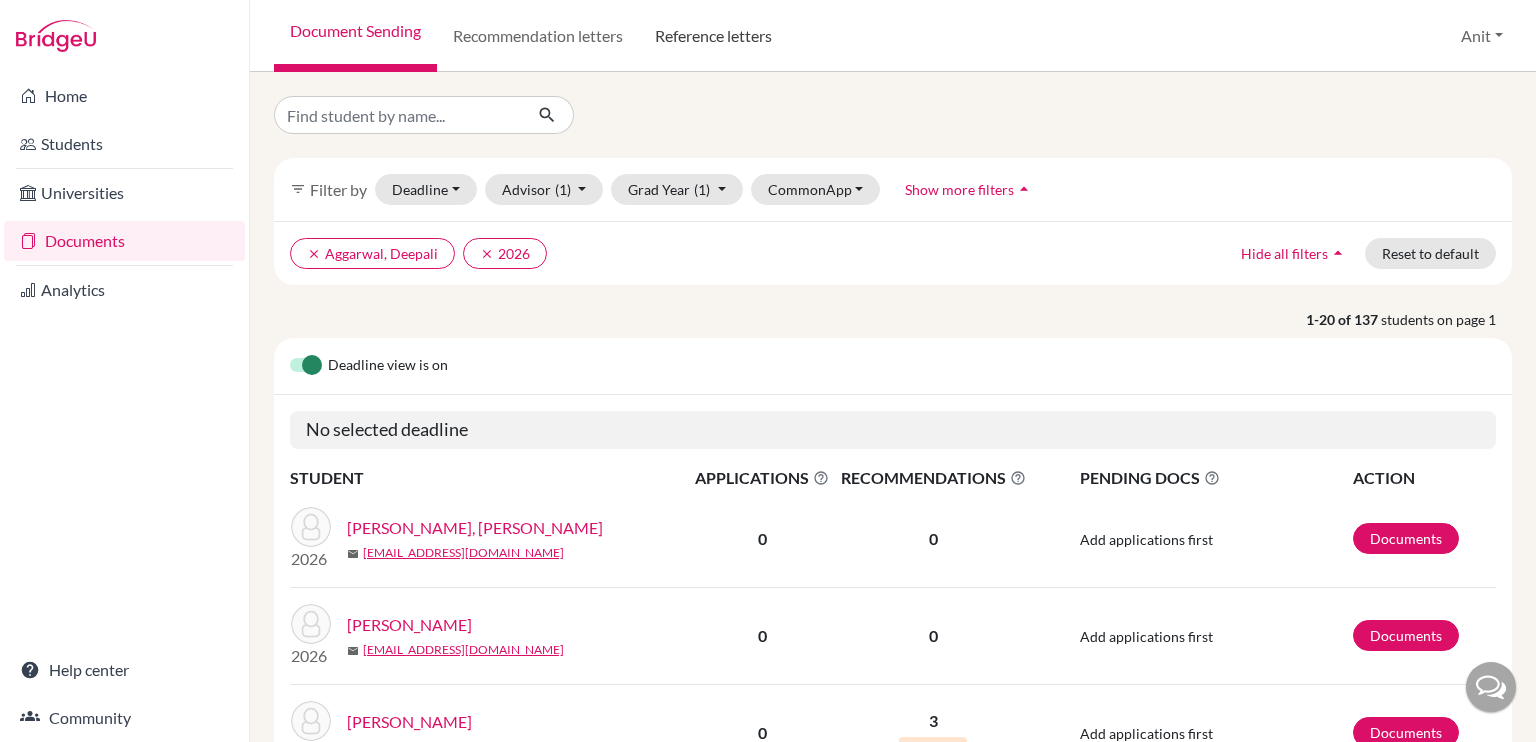 click on "Reference letters" at bounding box center (713, 36) 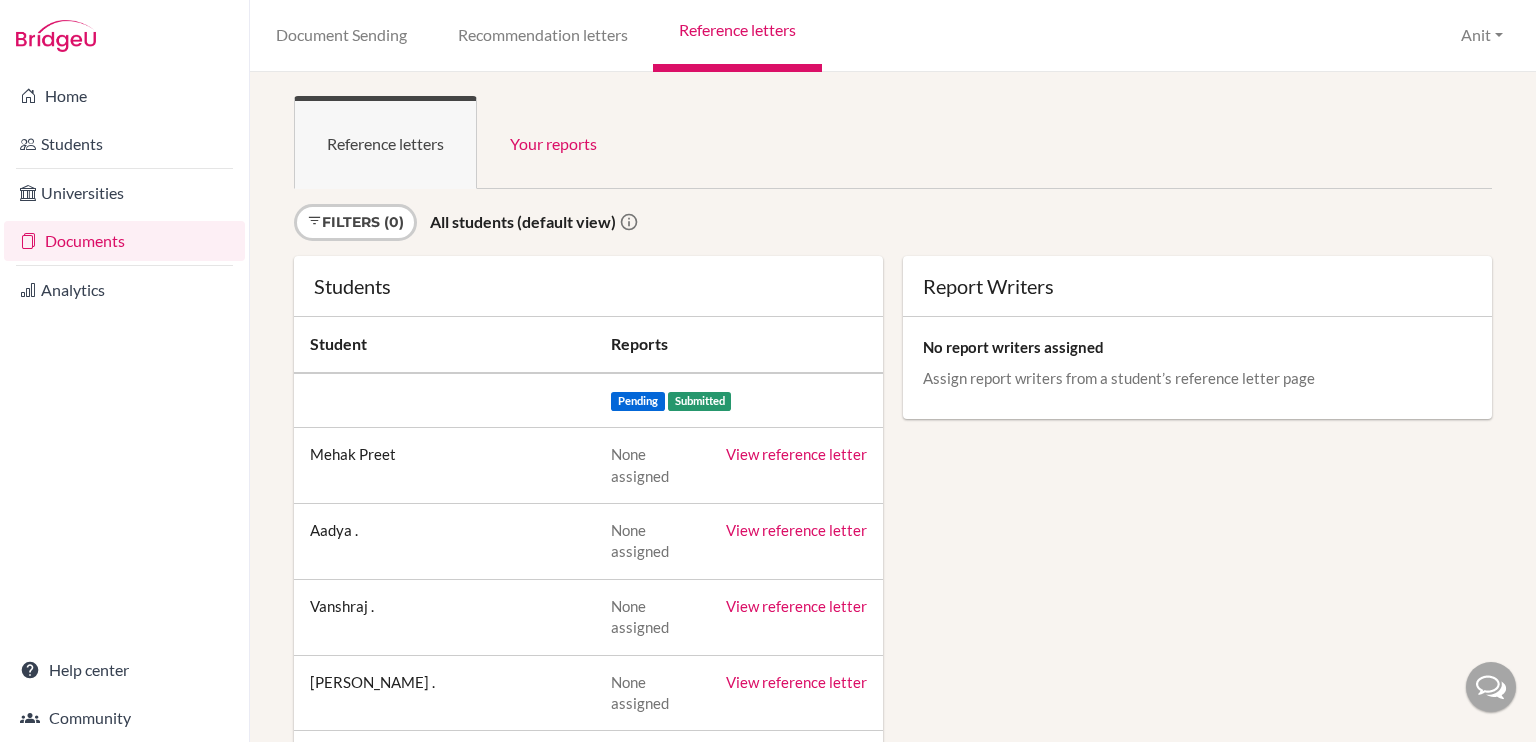scroll, scrollTop: 0, scrollLeft: 0, axis: both 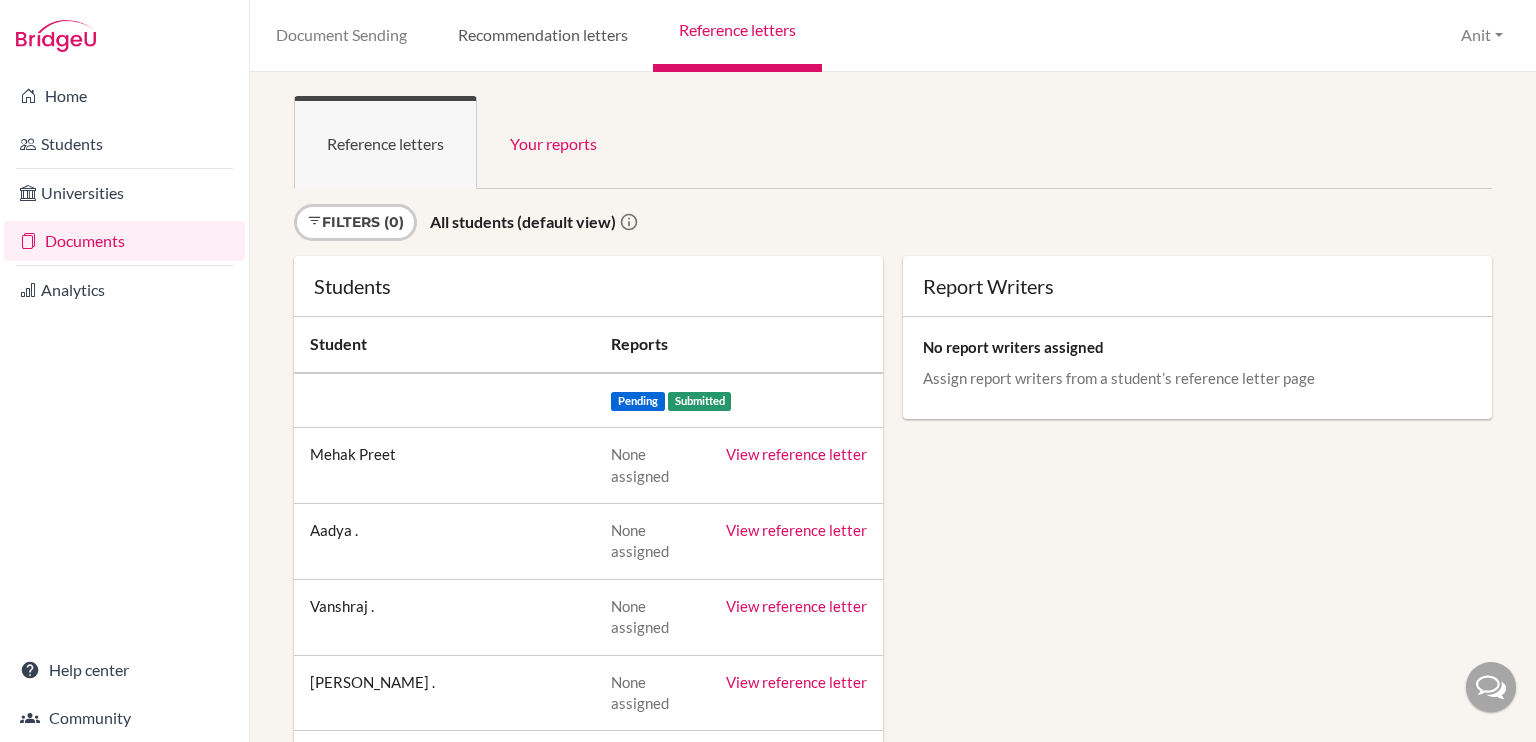 click on "Recommendation letters" at bounding box center [542, 36] 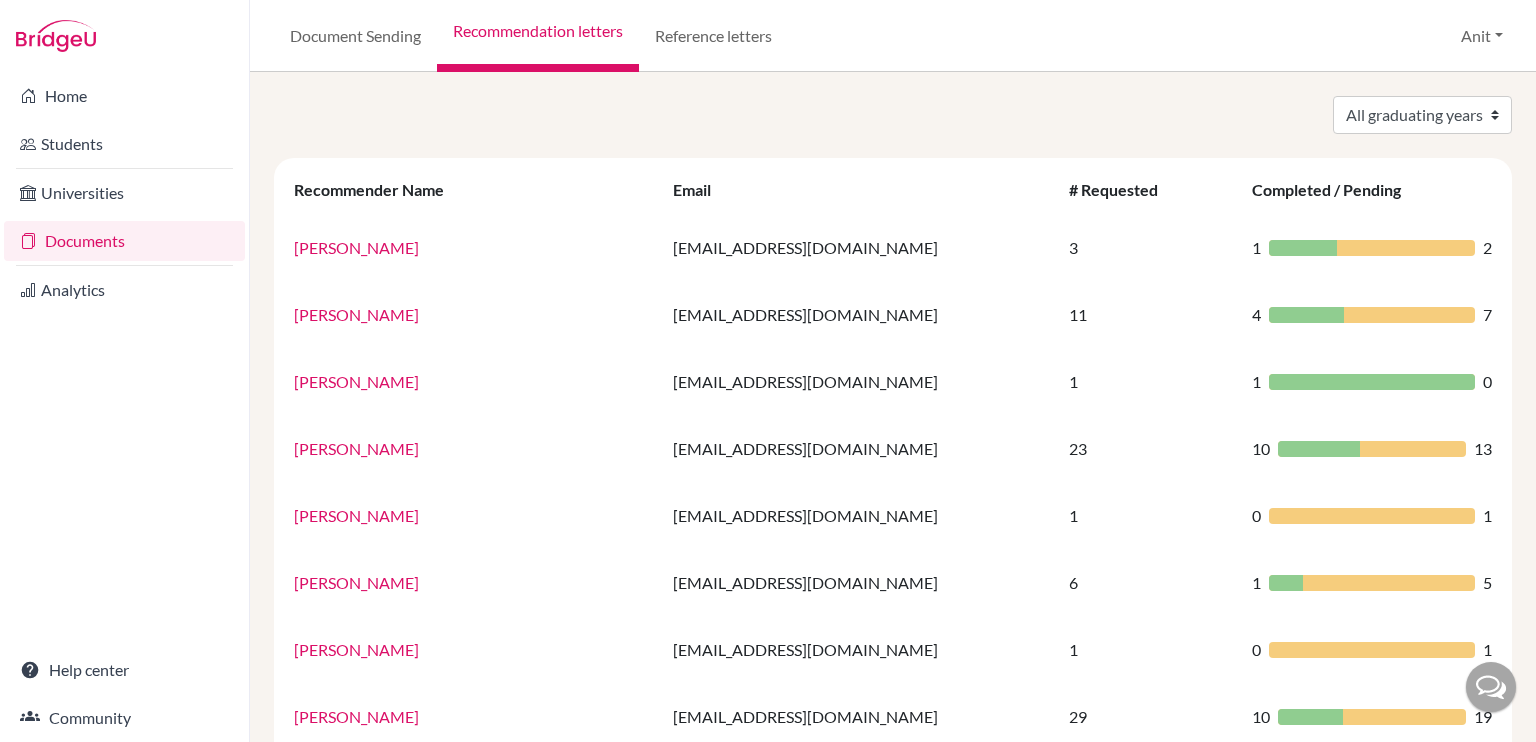 scroll, scrollTop: 0, scrollLeft: 0, axis: both 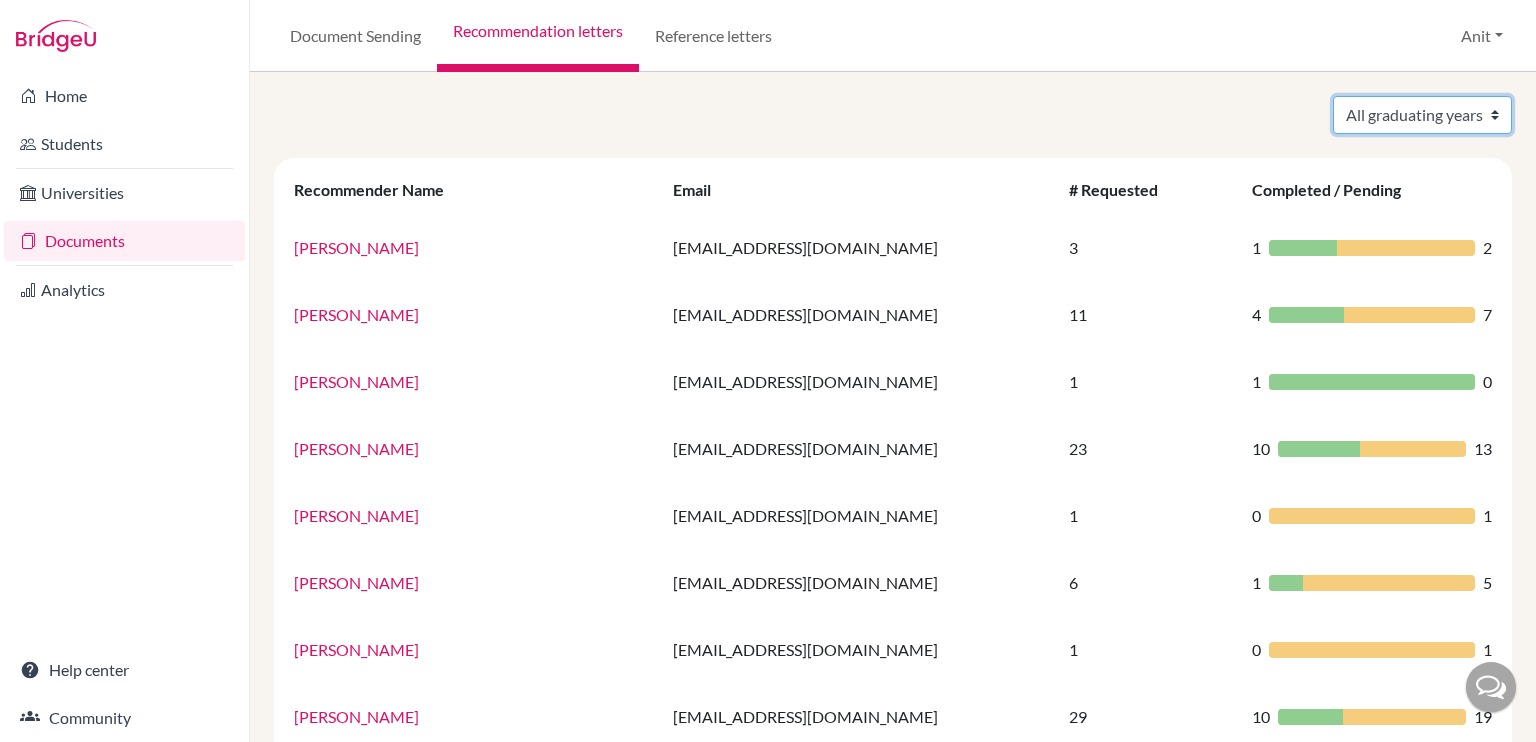click on "All graduating years 2020 2021 2022 2023 2024 2025 2026 2027 2028" at bounding box center (1422, 115) 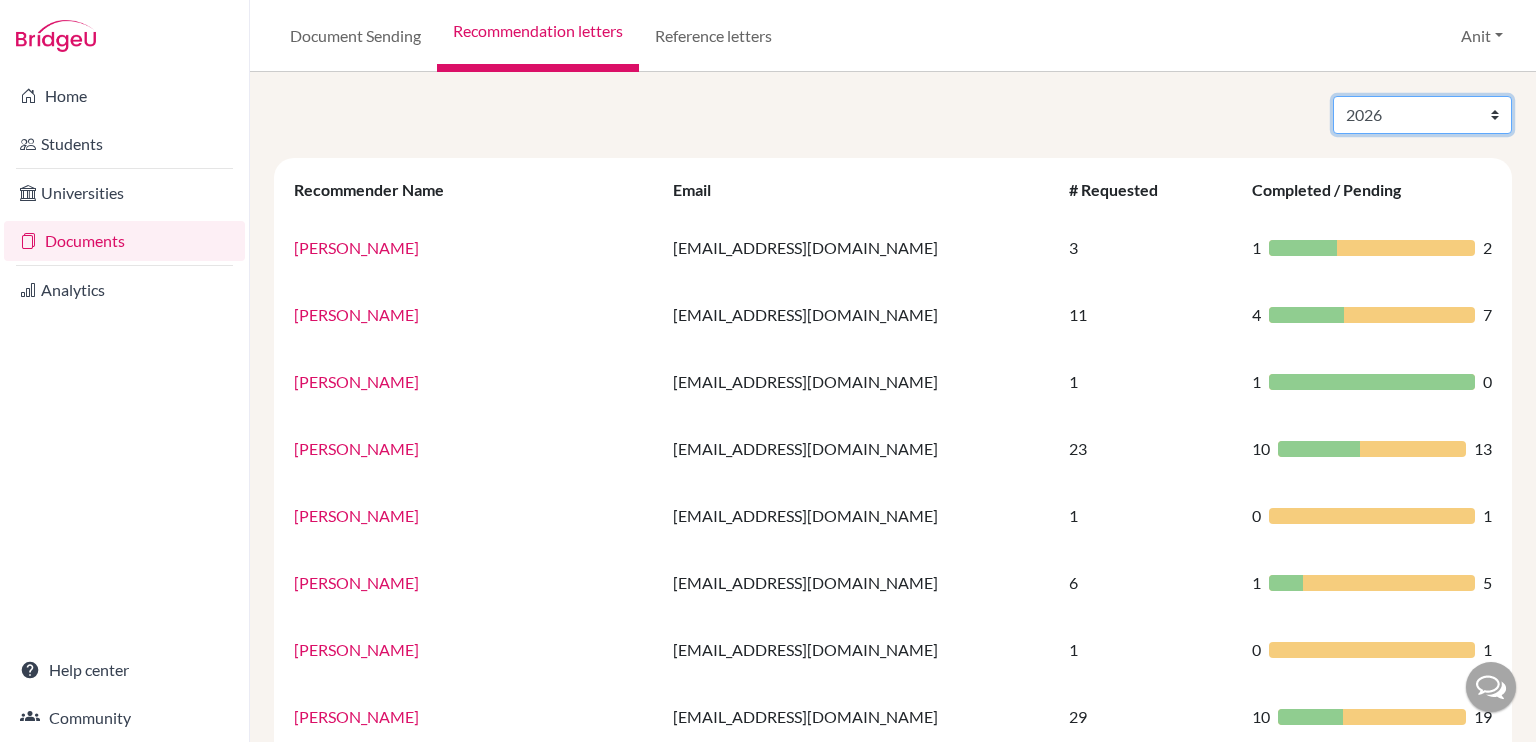 click on "All graduating years 2020 2021 2022 2023 2024 2025 2026 2027 2028" at bounding box center [1422, 115] 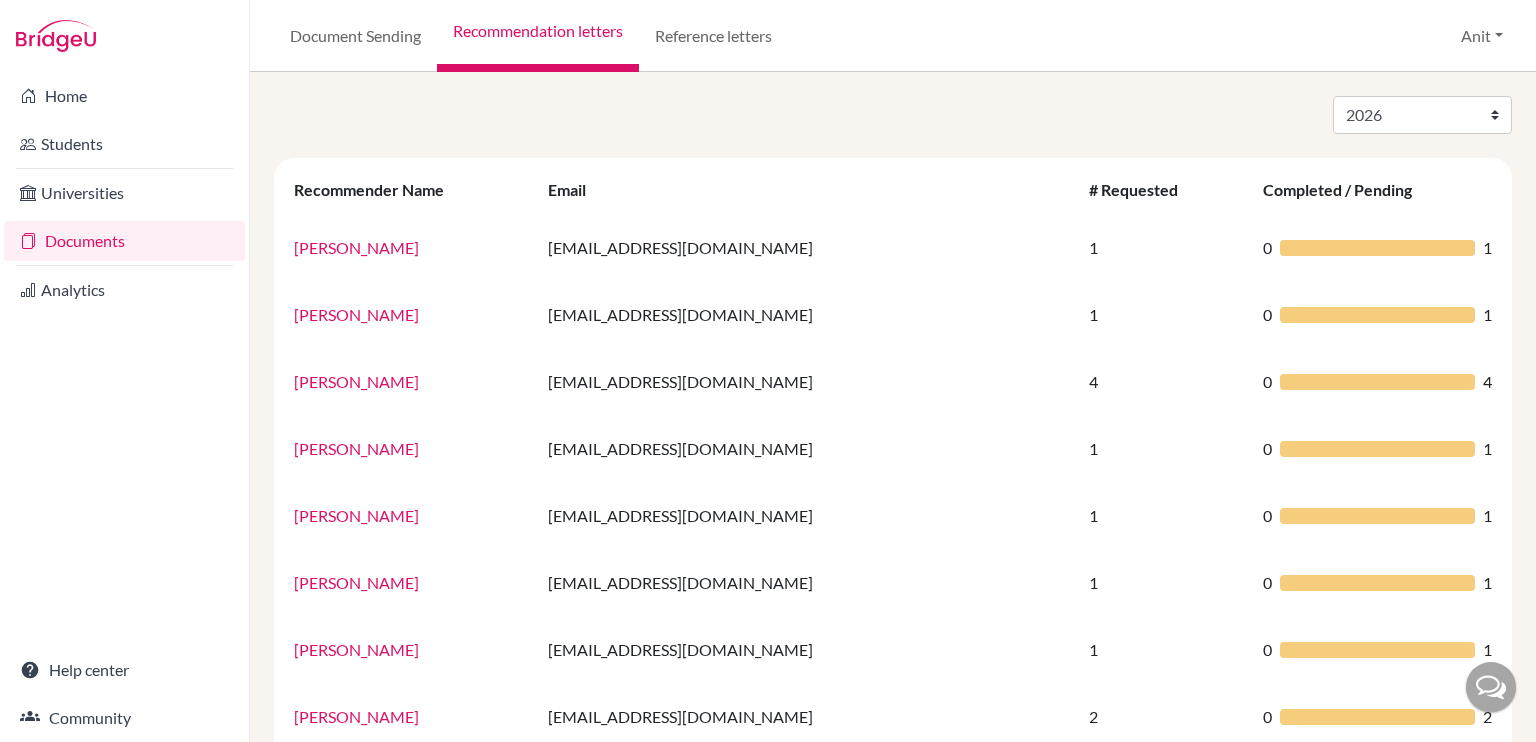 select on "2026" 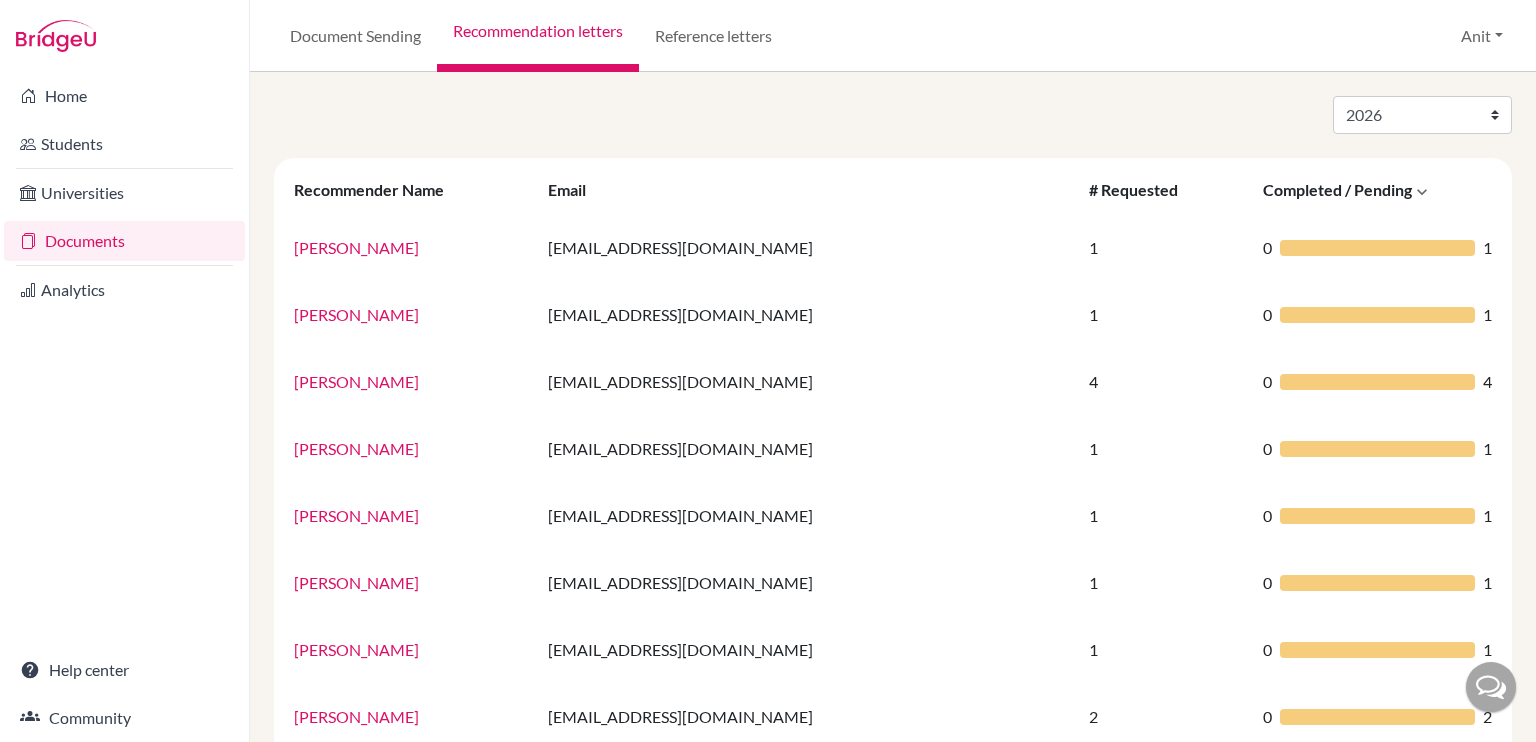scroll, scrollTop: 0, scrollLeft: 0, axis: both 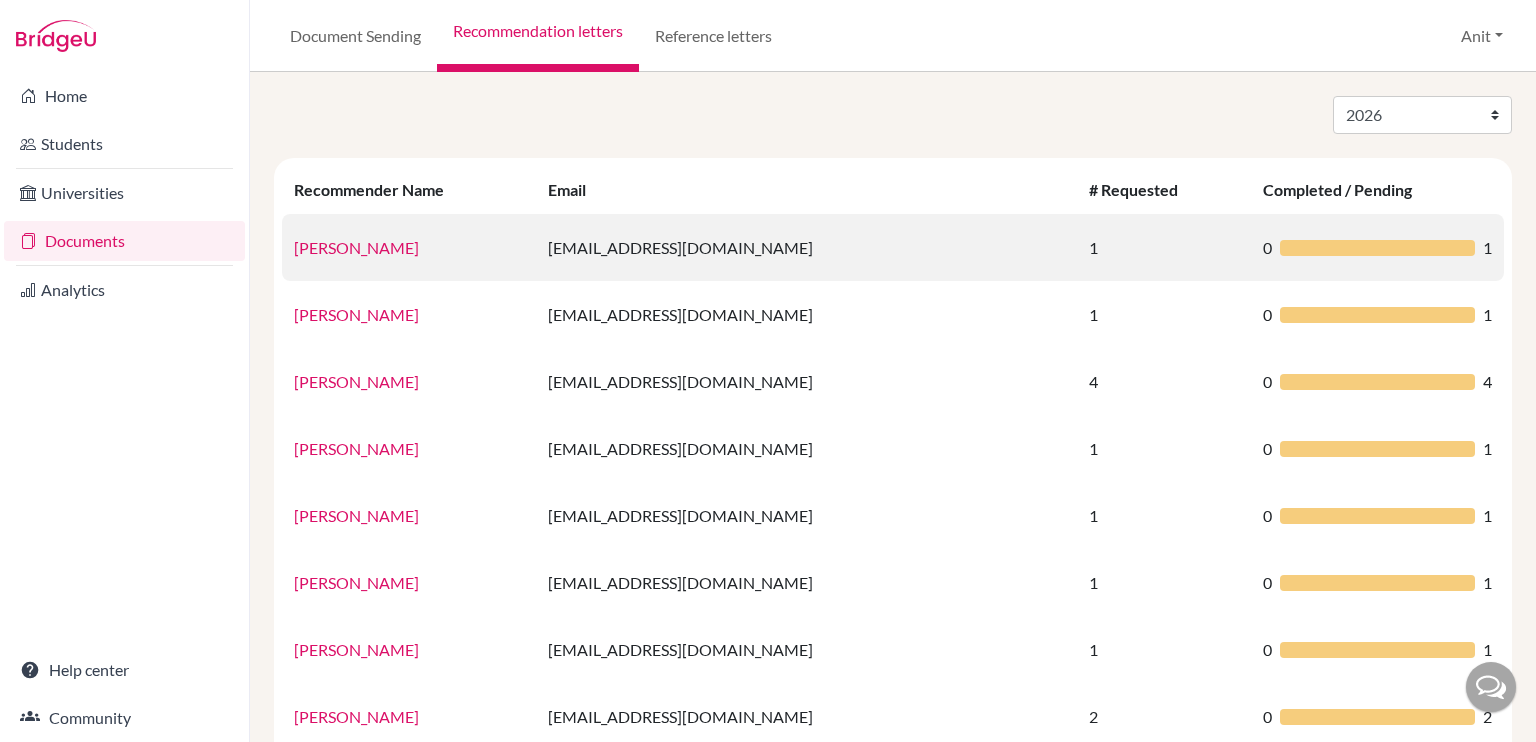 click on "[EMAIL_ADDRESS][DOMAIN_NAME]" at bounding box center [807, 247] 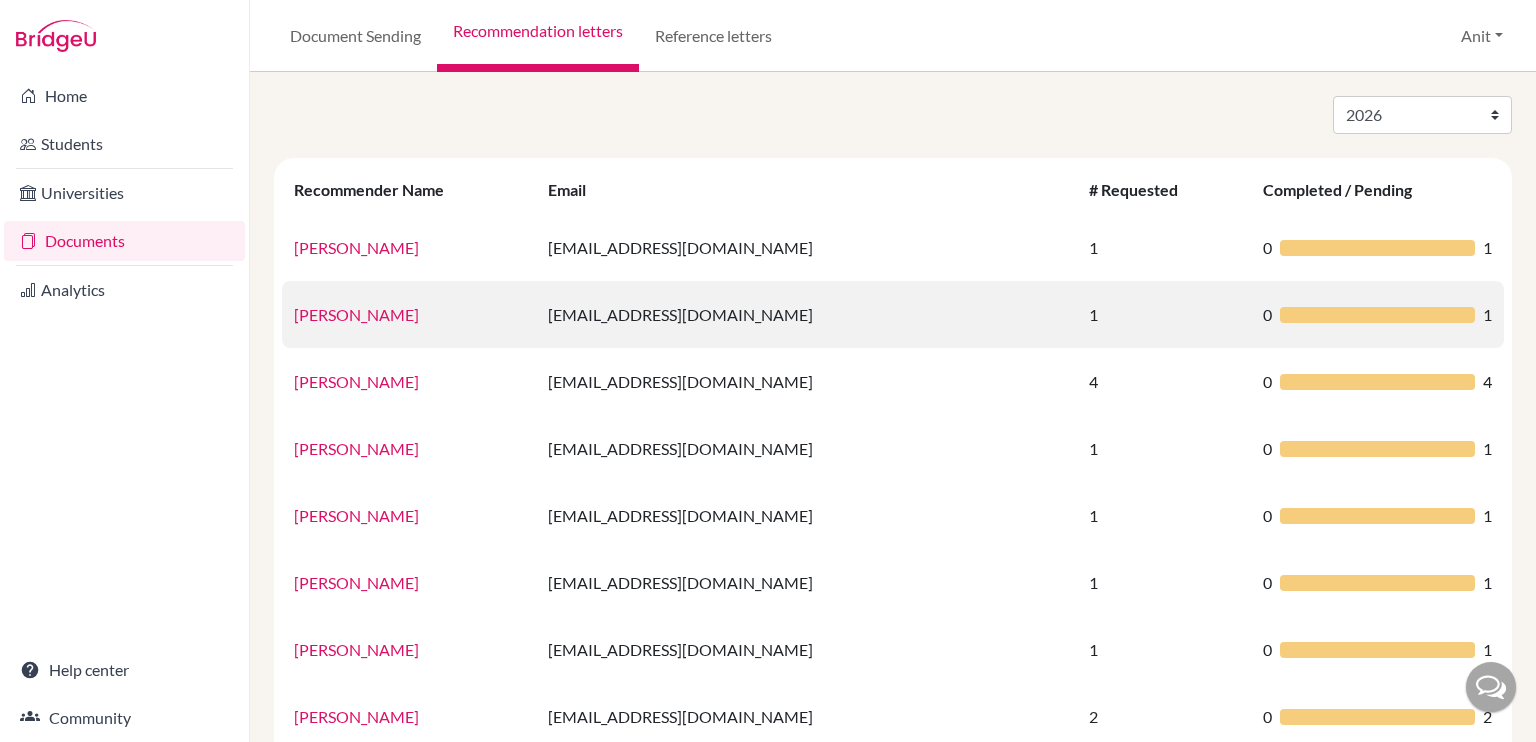 click on "[EMAIL_ADDRESS][DOMAIN_NAME]" at bounding box center [807, 314] 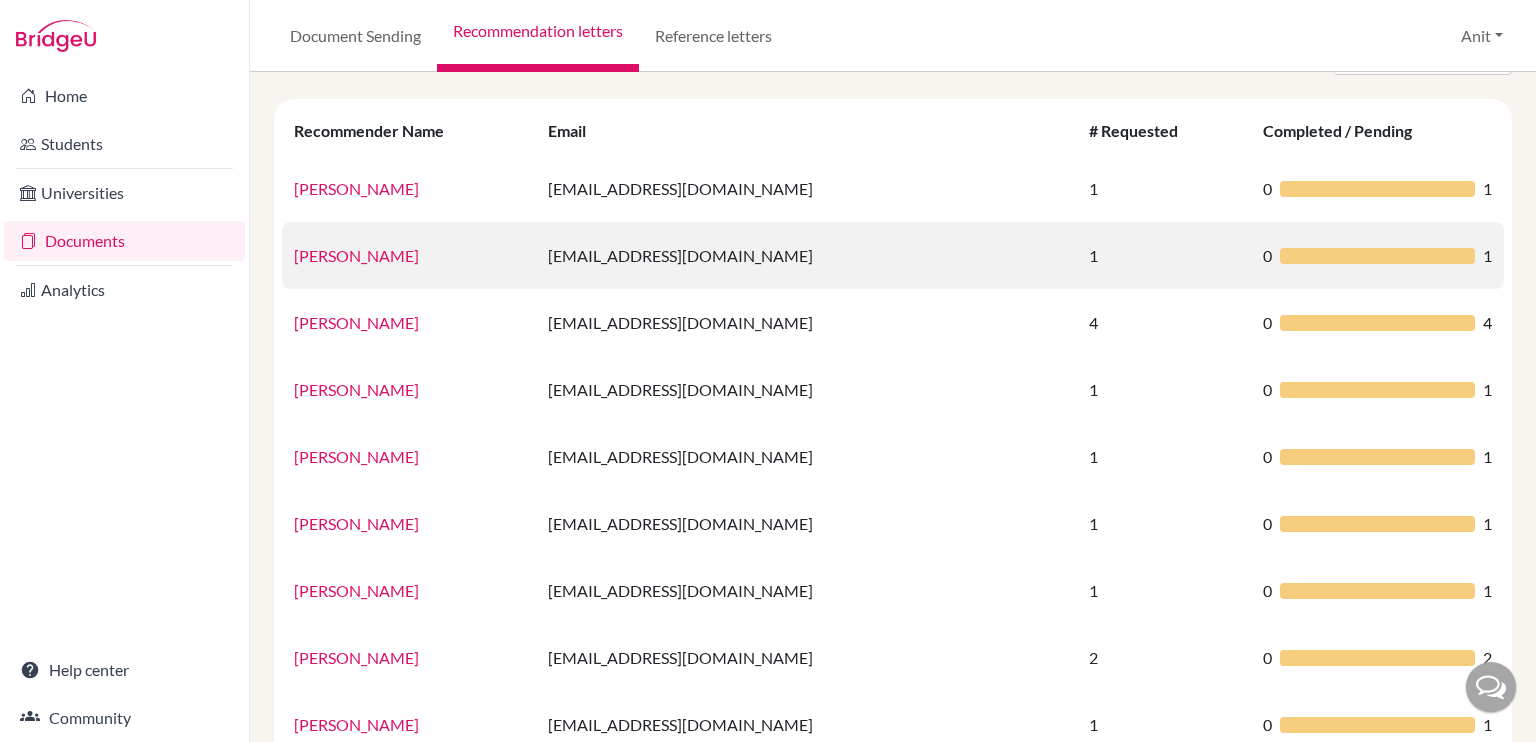 scroll, scrollTop: 63, scrollLeft: 0, axis: vertical 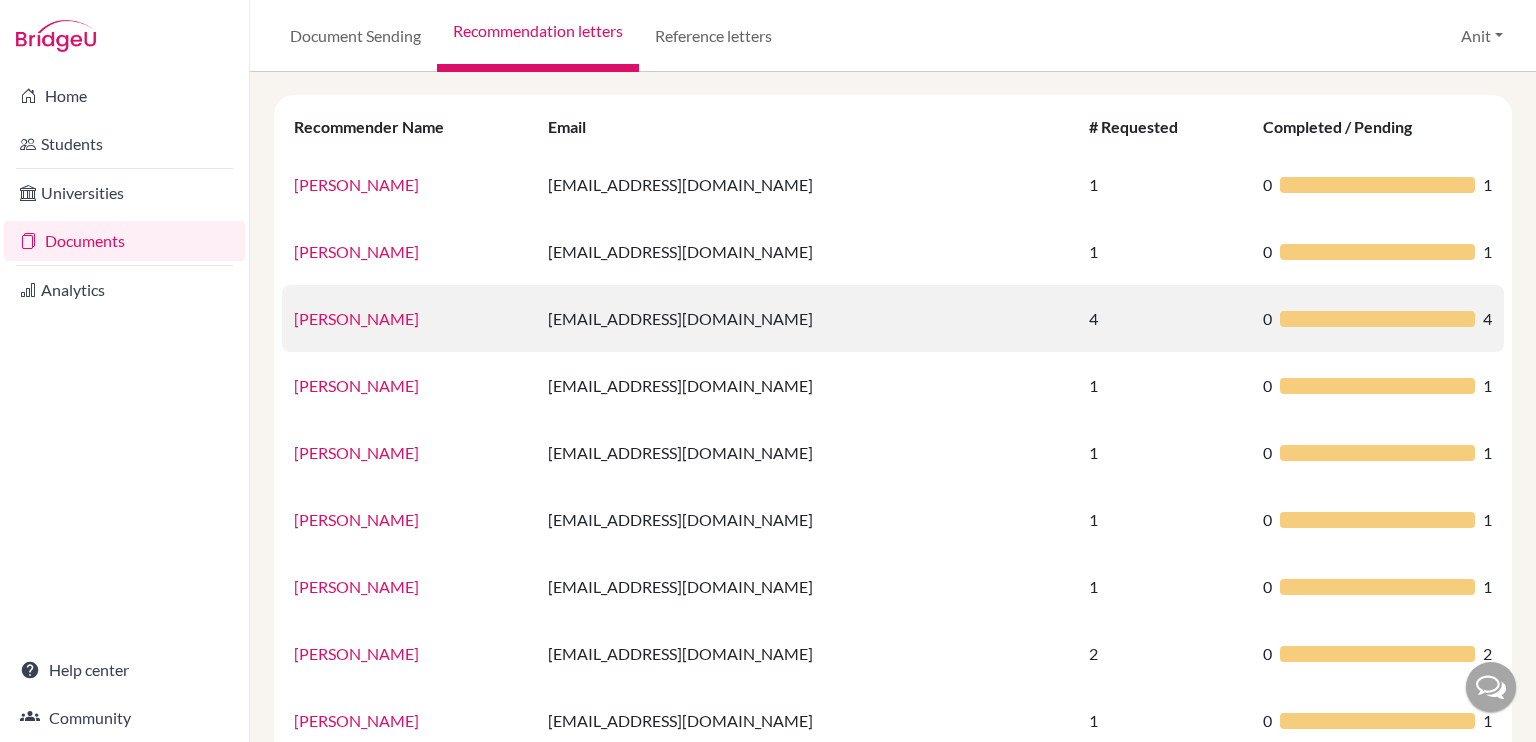 click on "4" at bounding box center (1164, 318) 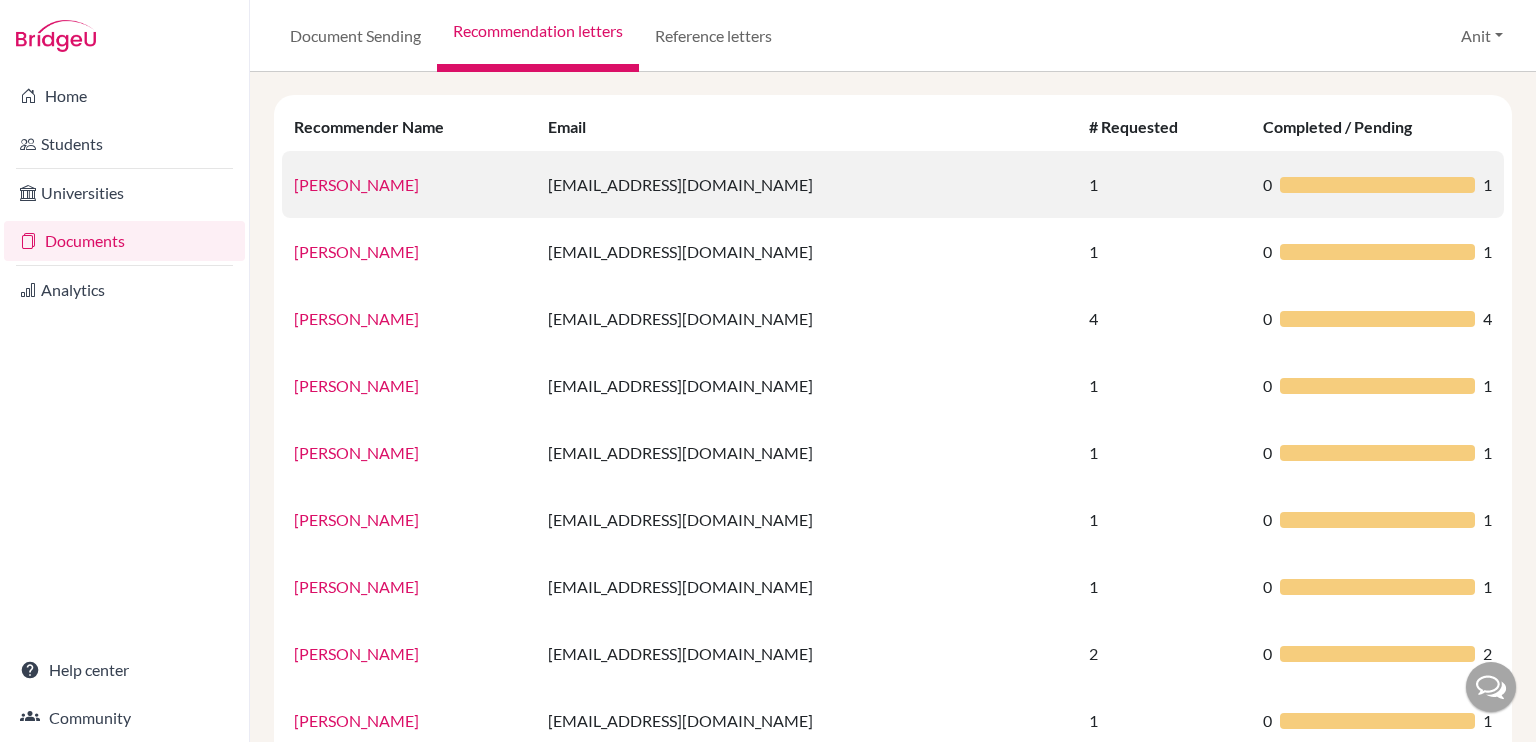 click on "[EMAIL_ADDRESS][DOMAIN_NAME]" at bounding box center [807, 184] 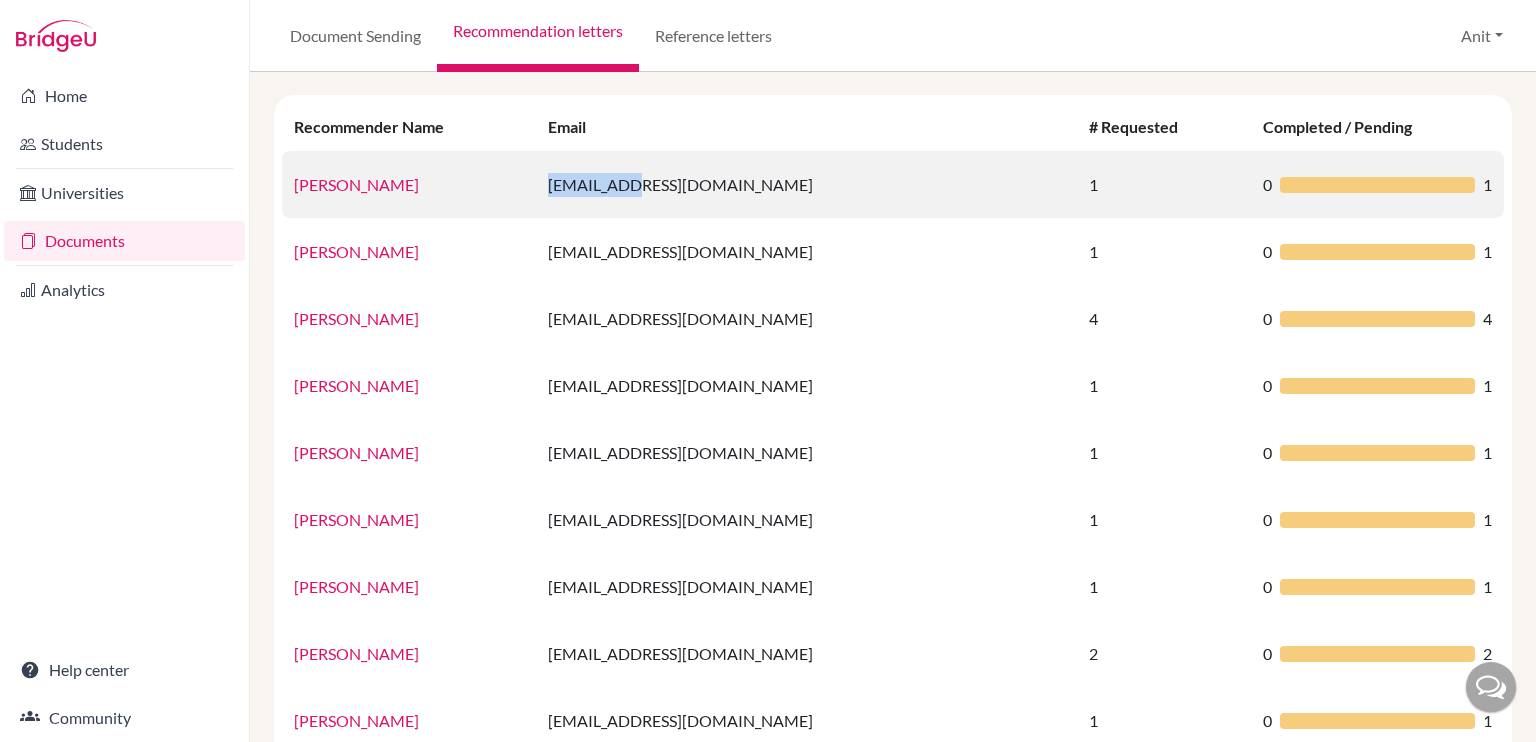 click on "[EMAIL_ADDRESS][DOMAIN_NAME]" at bounding box center (807, 184) 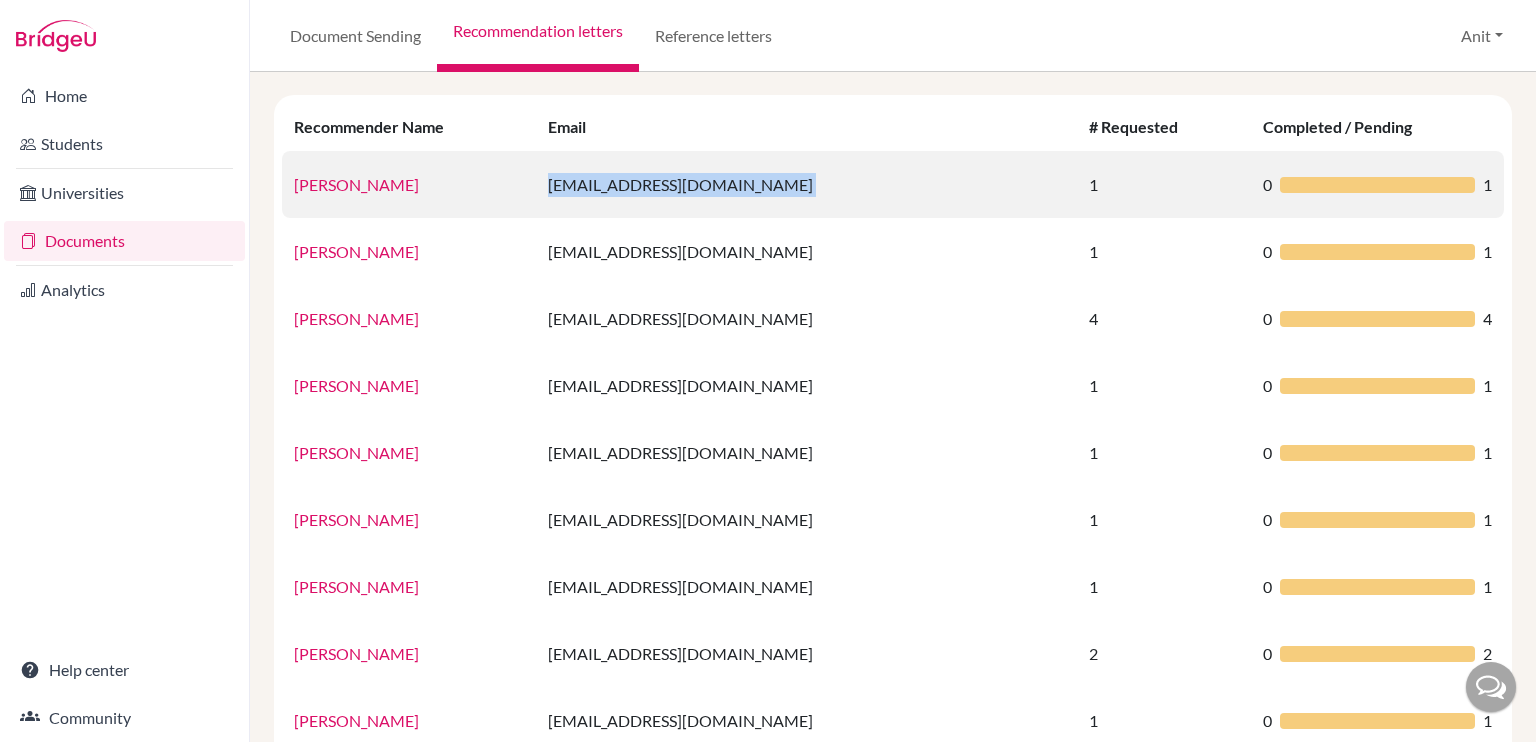 click on "[EMAIL_ADDRESS][DOMAIN_NAME]" at bounding box center (807, 184) 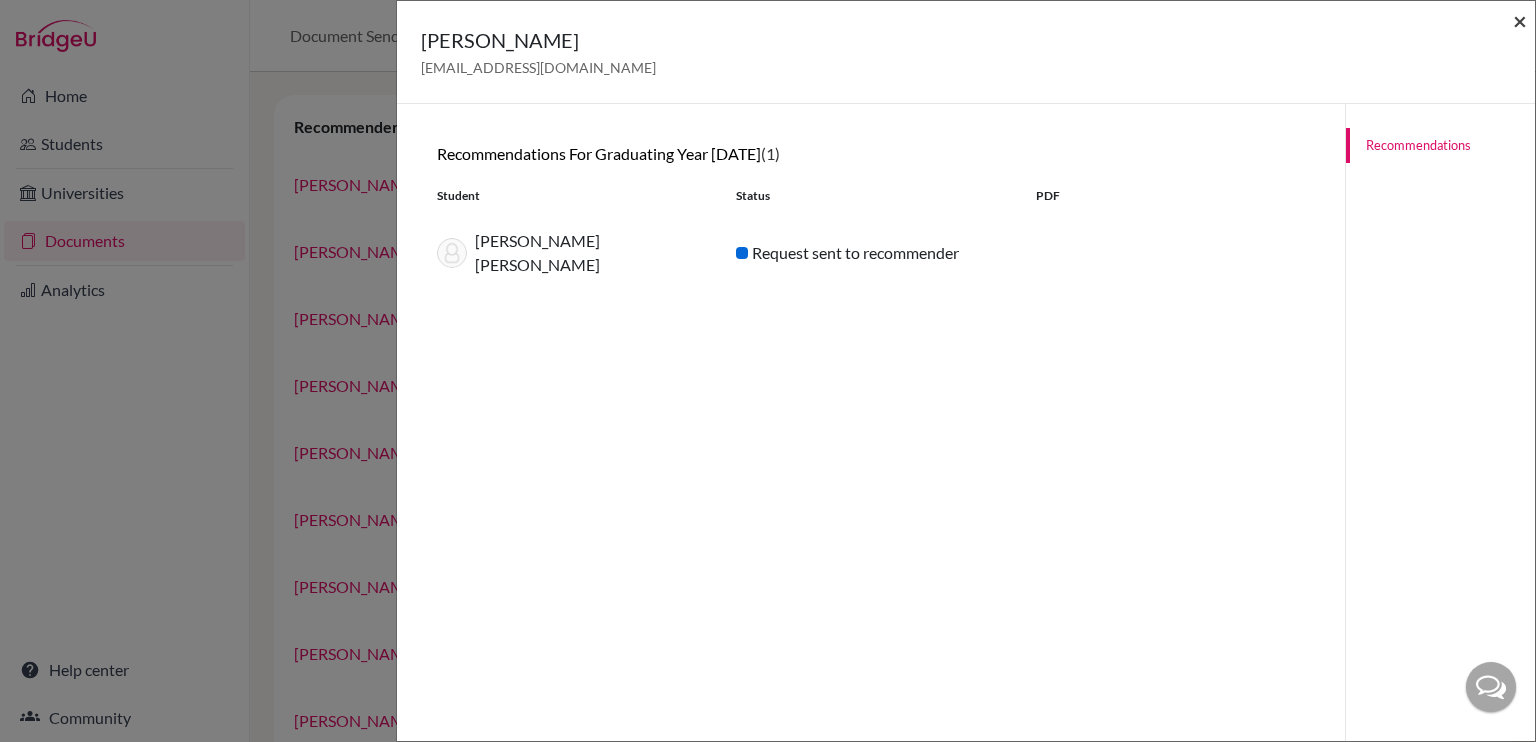 click on "×" at bounding box center [1520, 20] 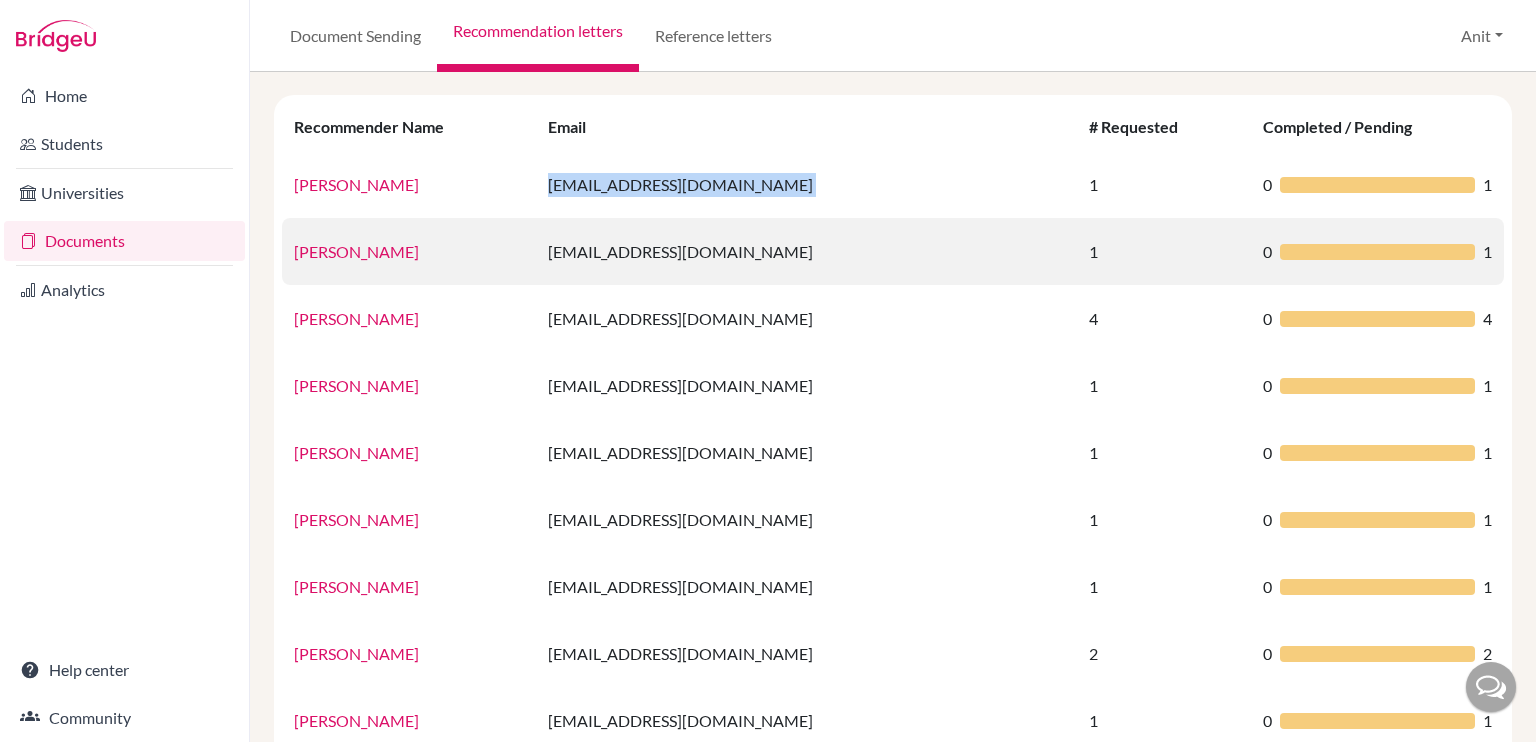 click on "[PERSON_NAME]" at bounding box center [356, 251] 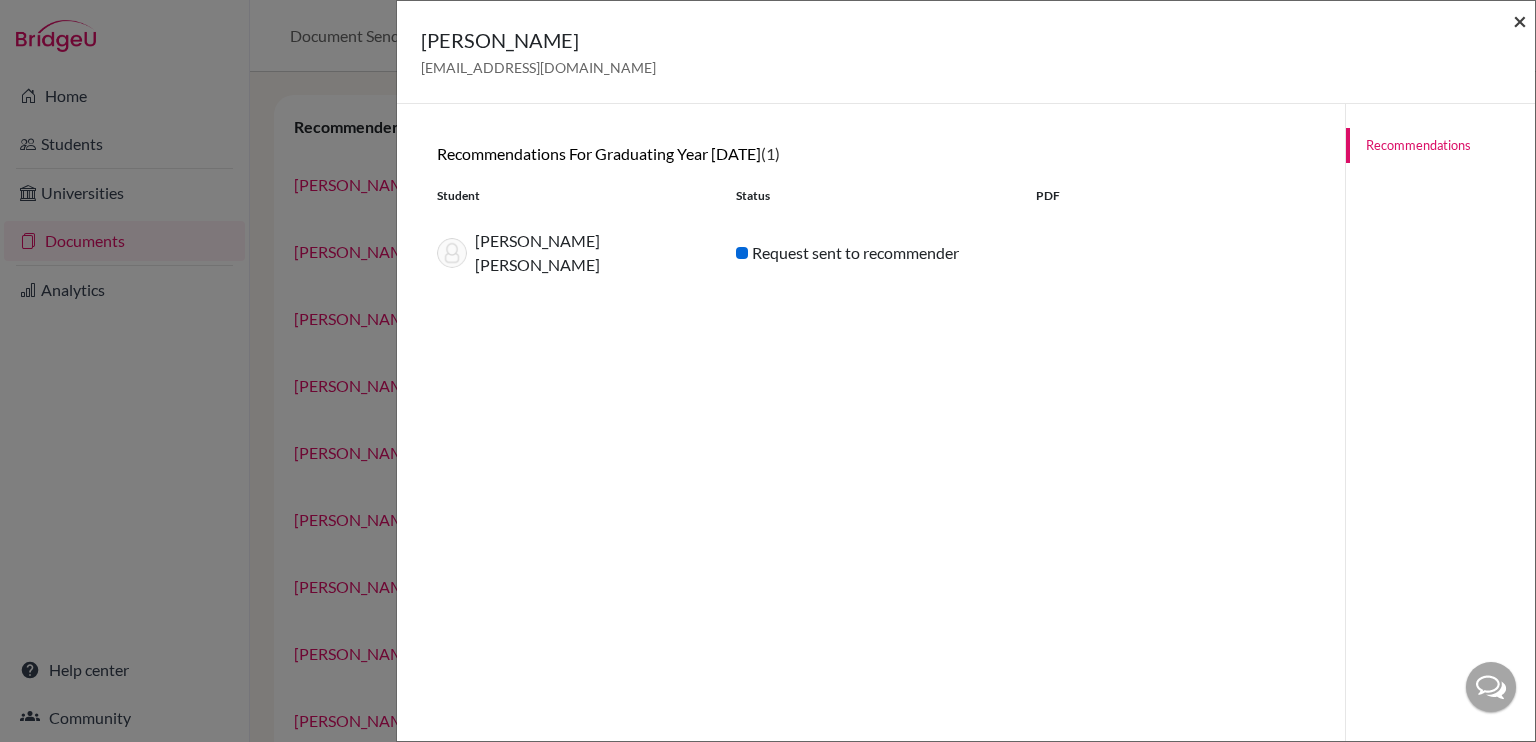 click on "×" at bounding box center [1520, 20] 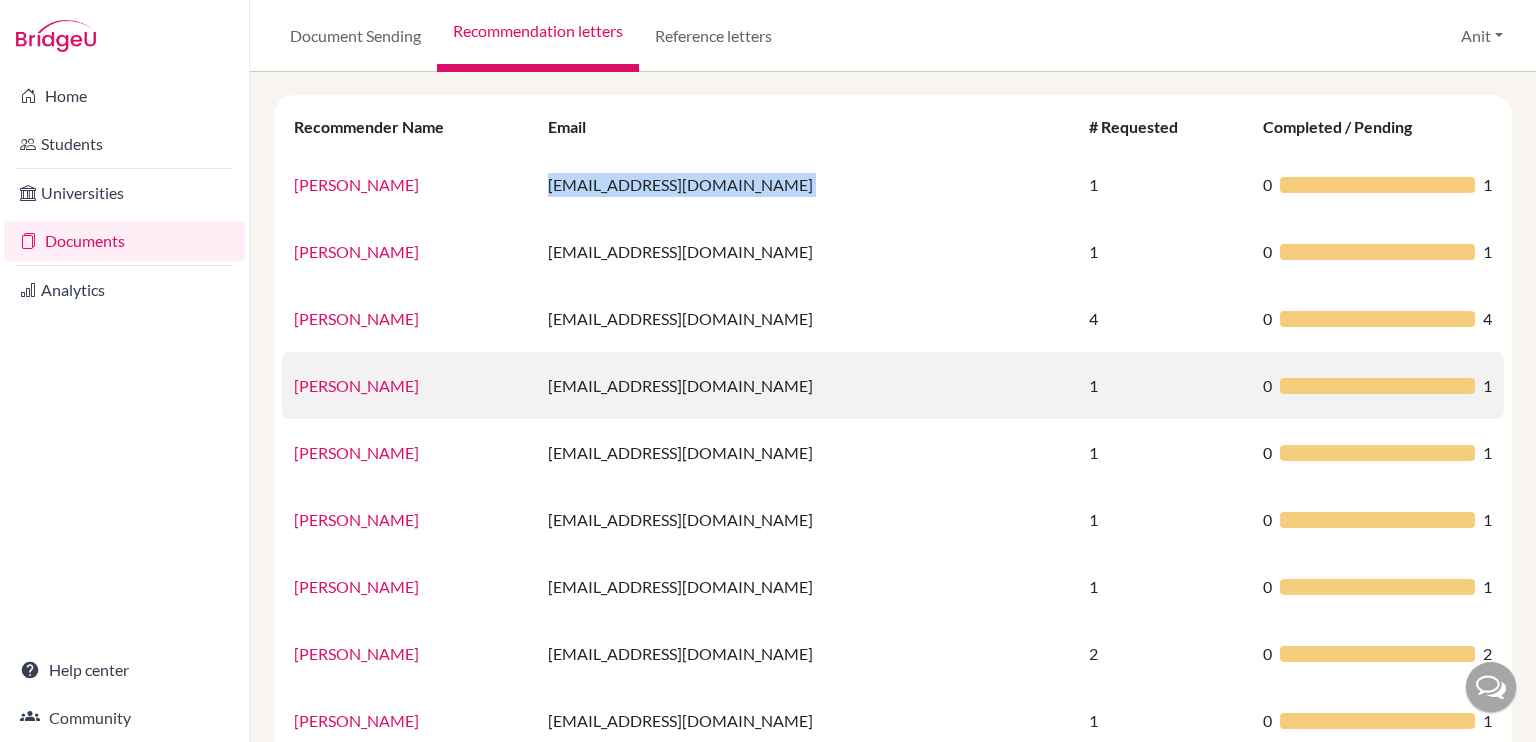click on "[PERSON_NAME]" at bounding box center [356, 385] 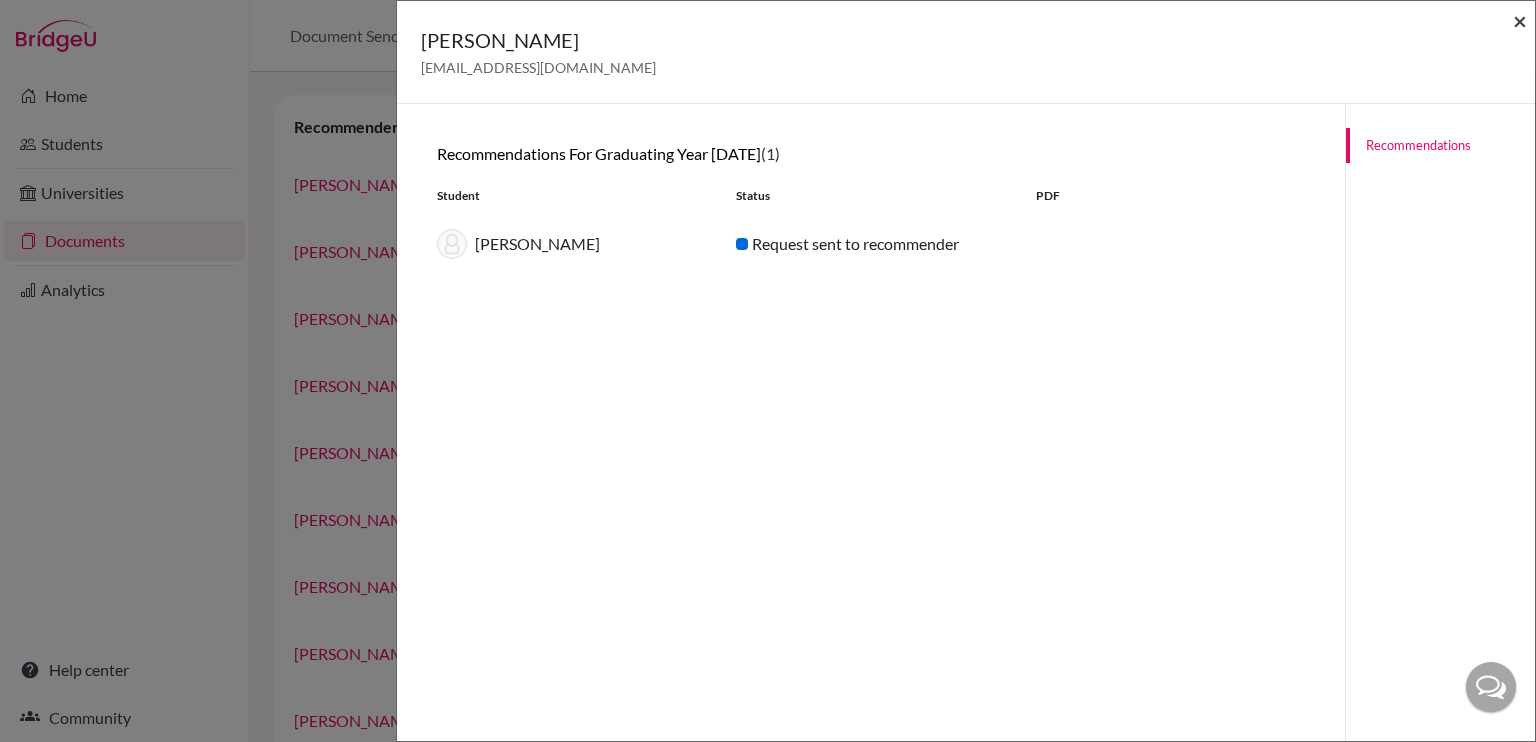 click on "×" at bounding box center (1520, 20) 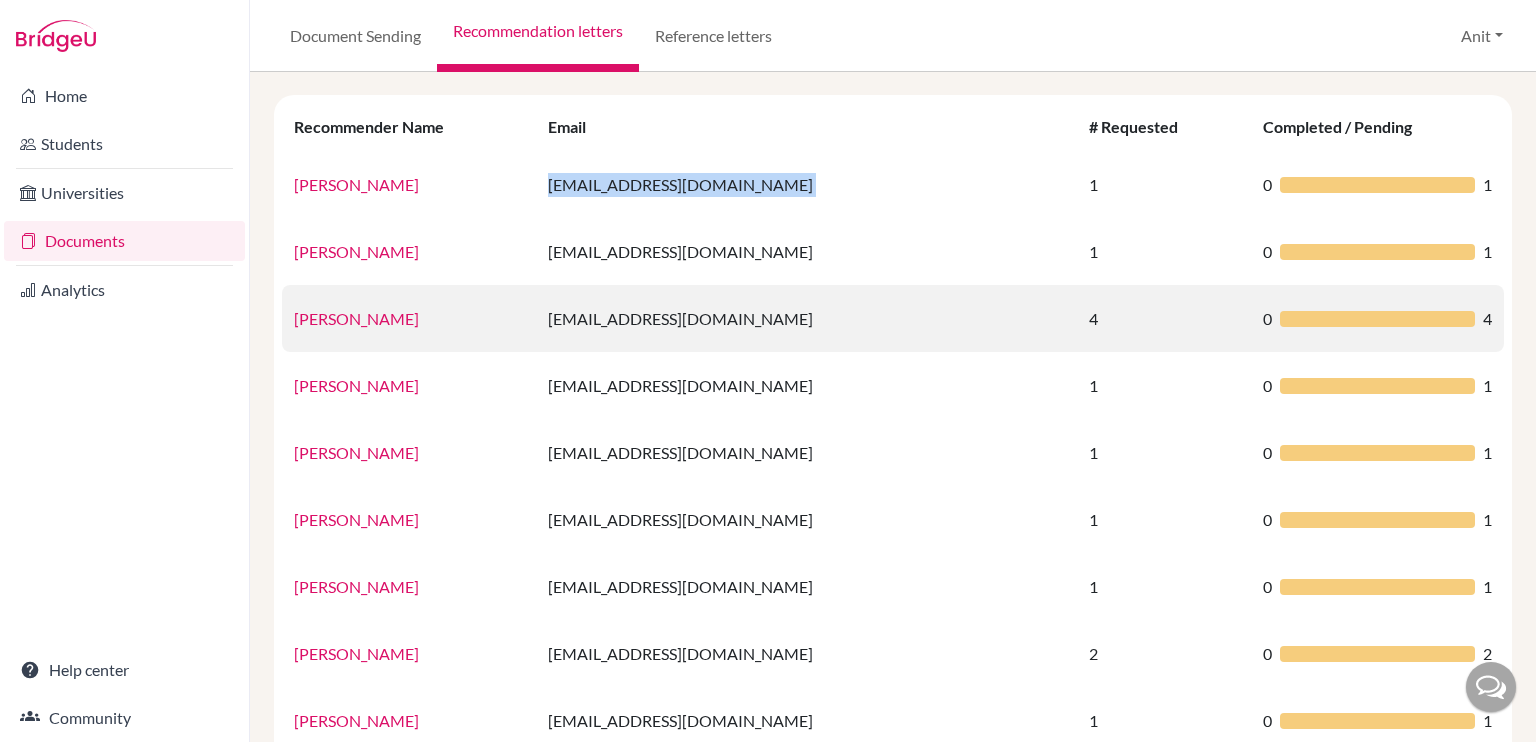 click on "[PERSON_NAME]" at bounding box center (356, 318) 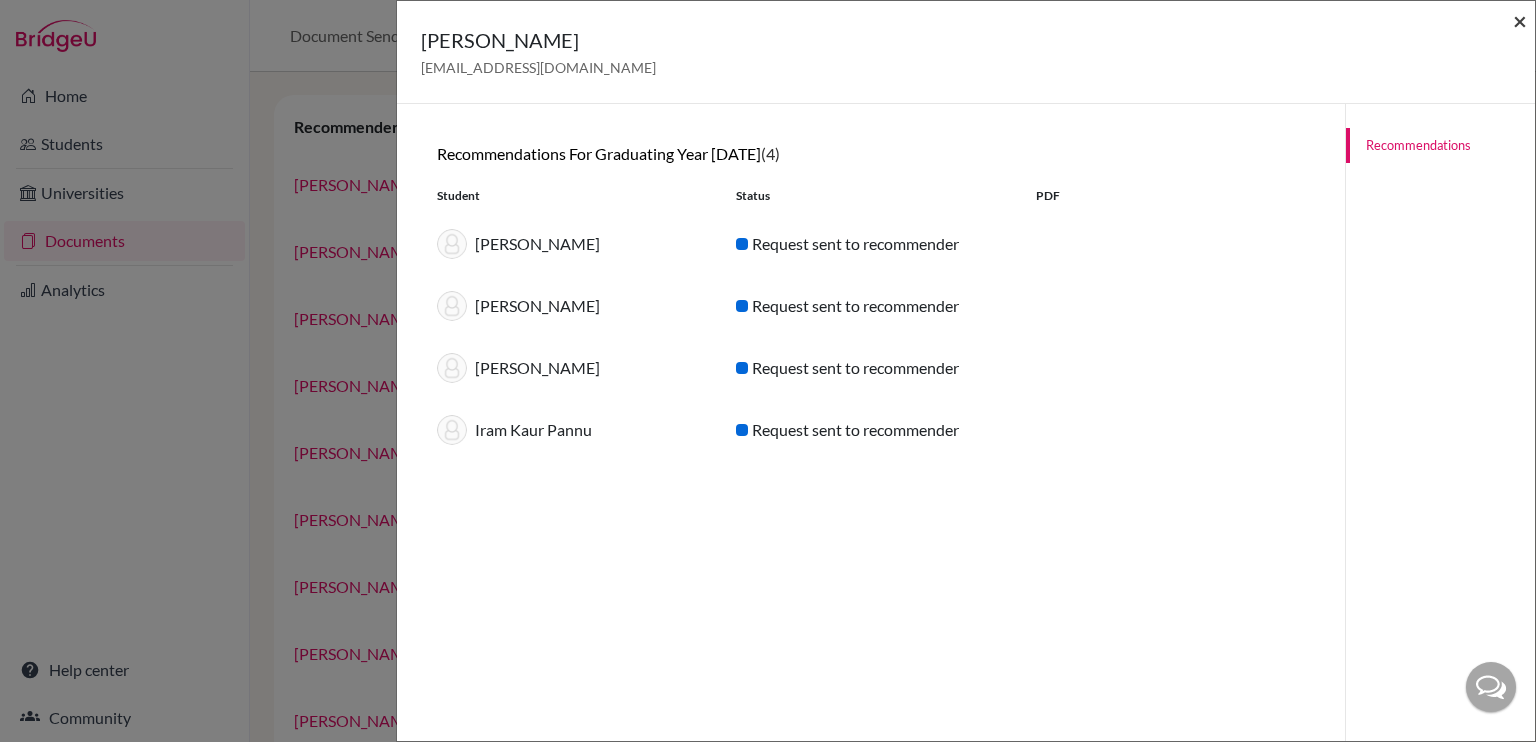 click on "×" at bounding box center [1520, 20] 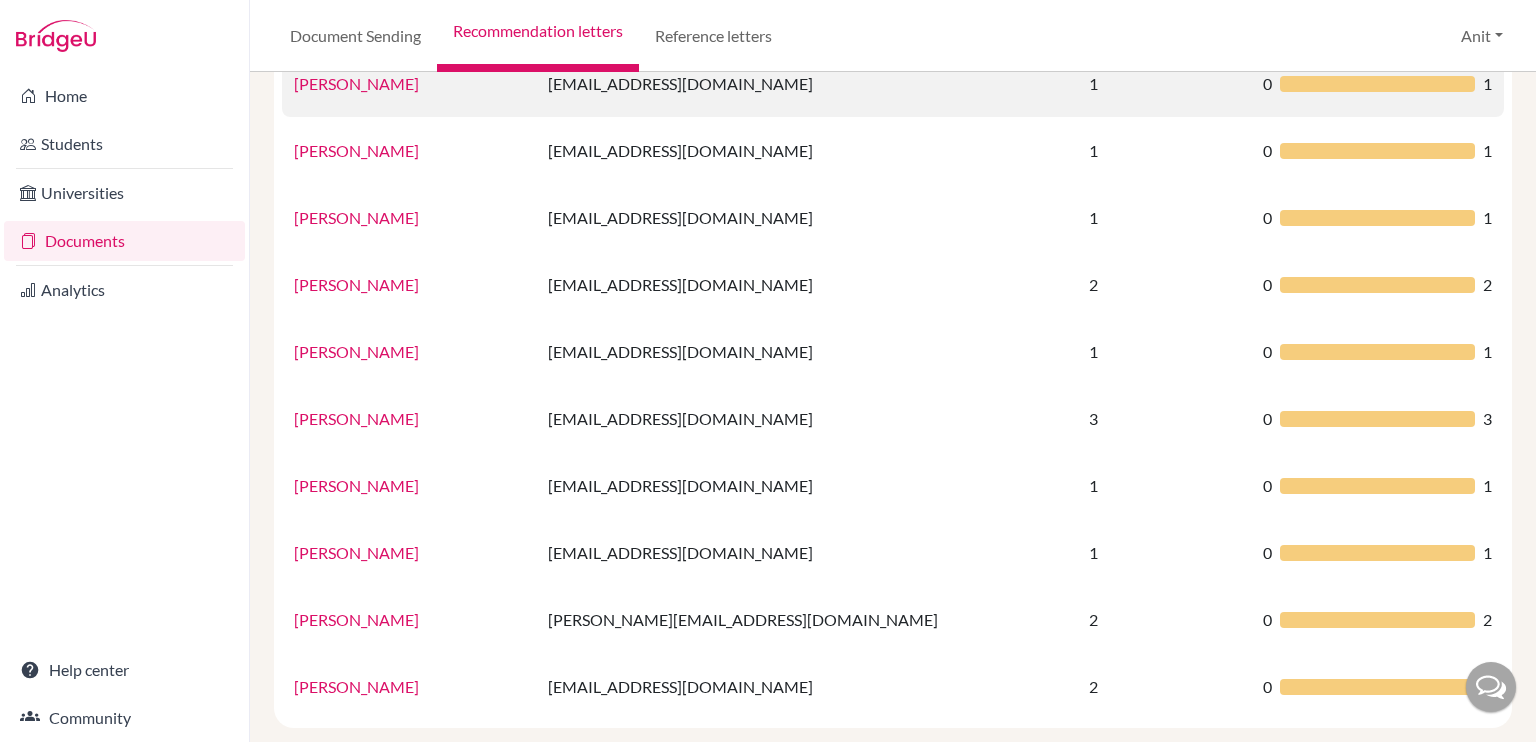 scroll, scrollTop: 465, scrollLeft: 0, axis: vertical 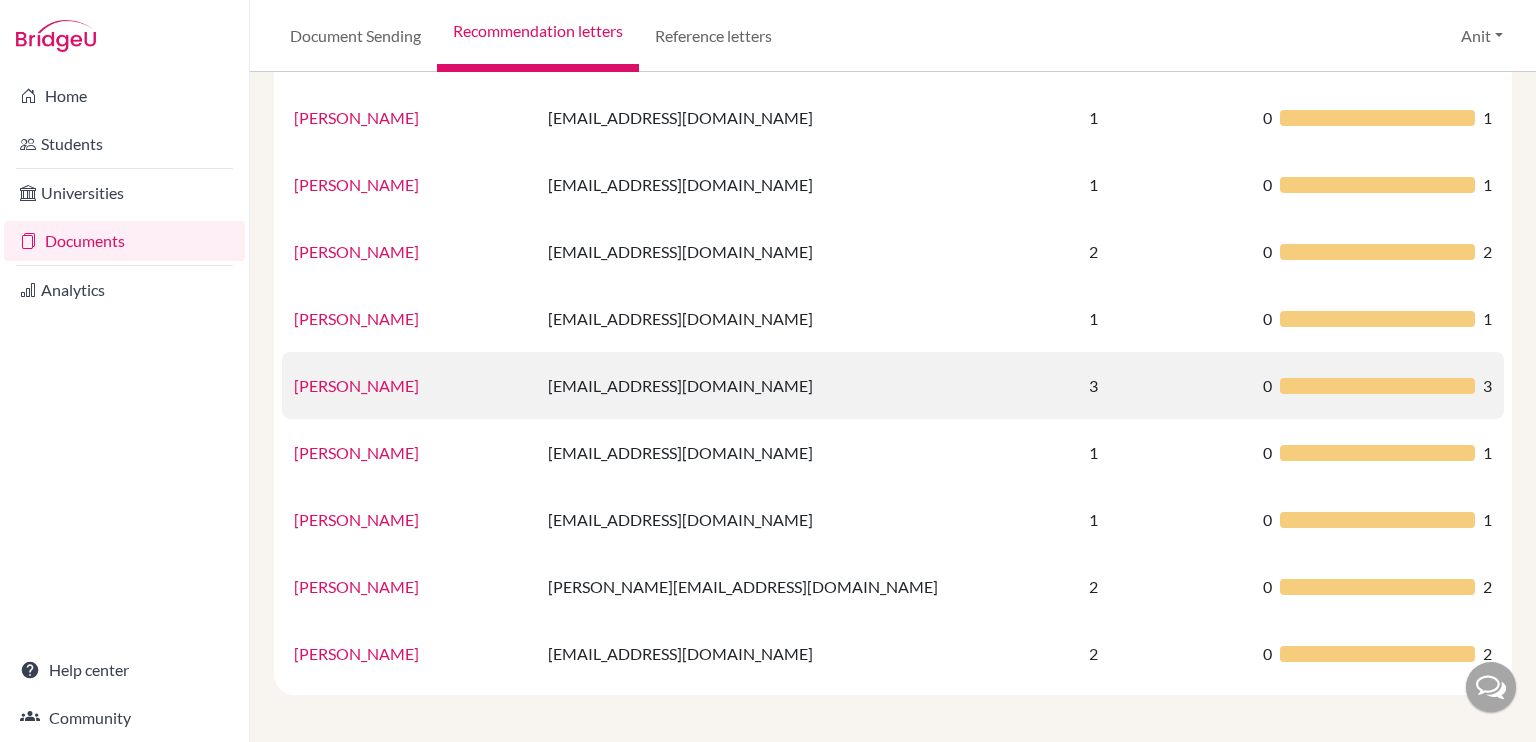 click on "[PERSON_NAME]" at bounding box center [356, 385] 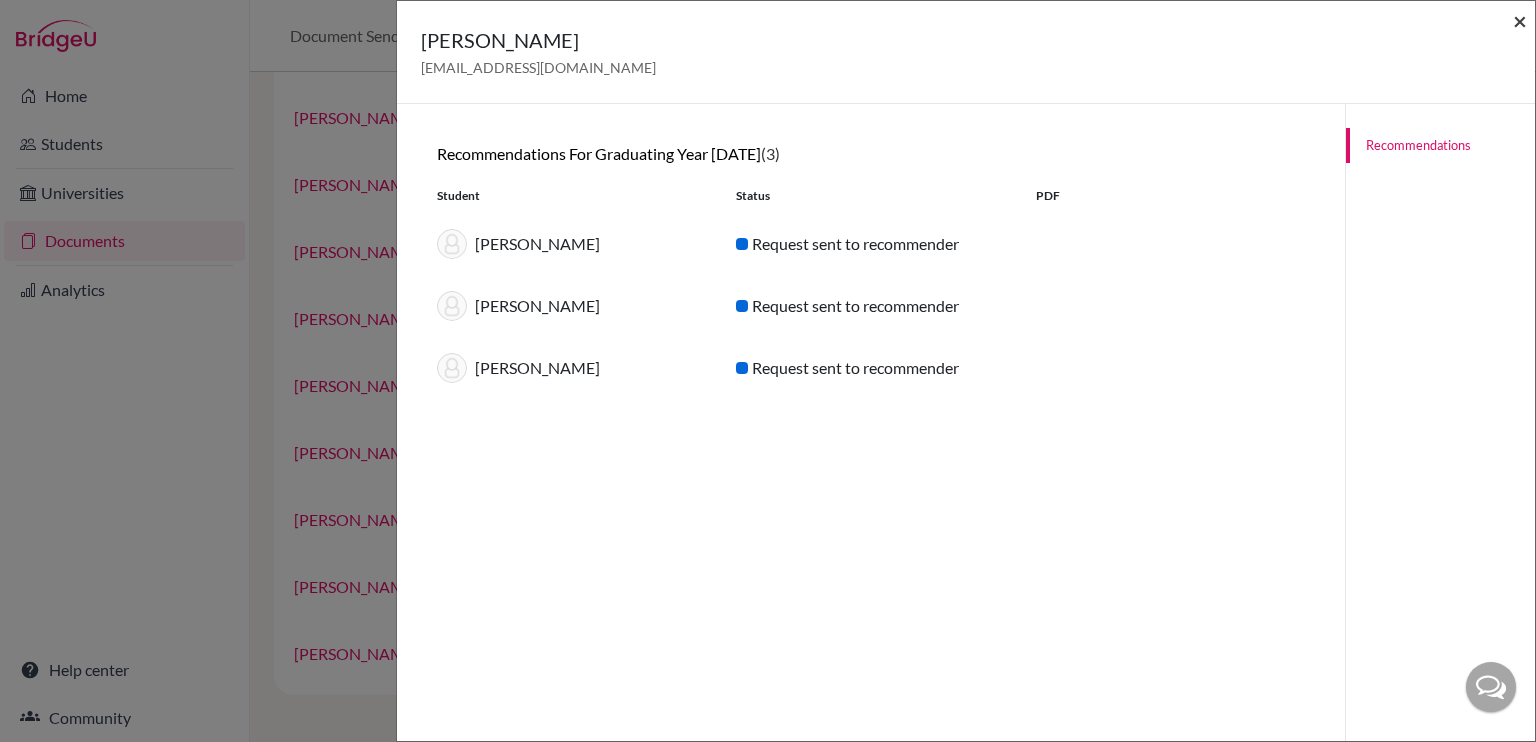 click on "×" at bounding box center [1520, 20] 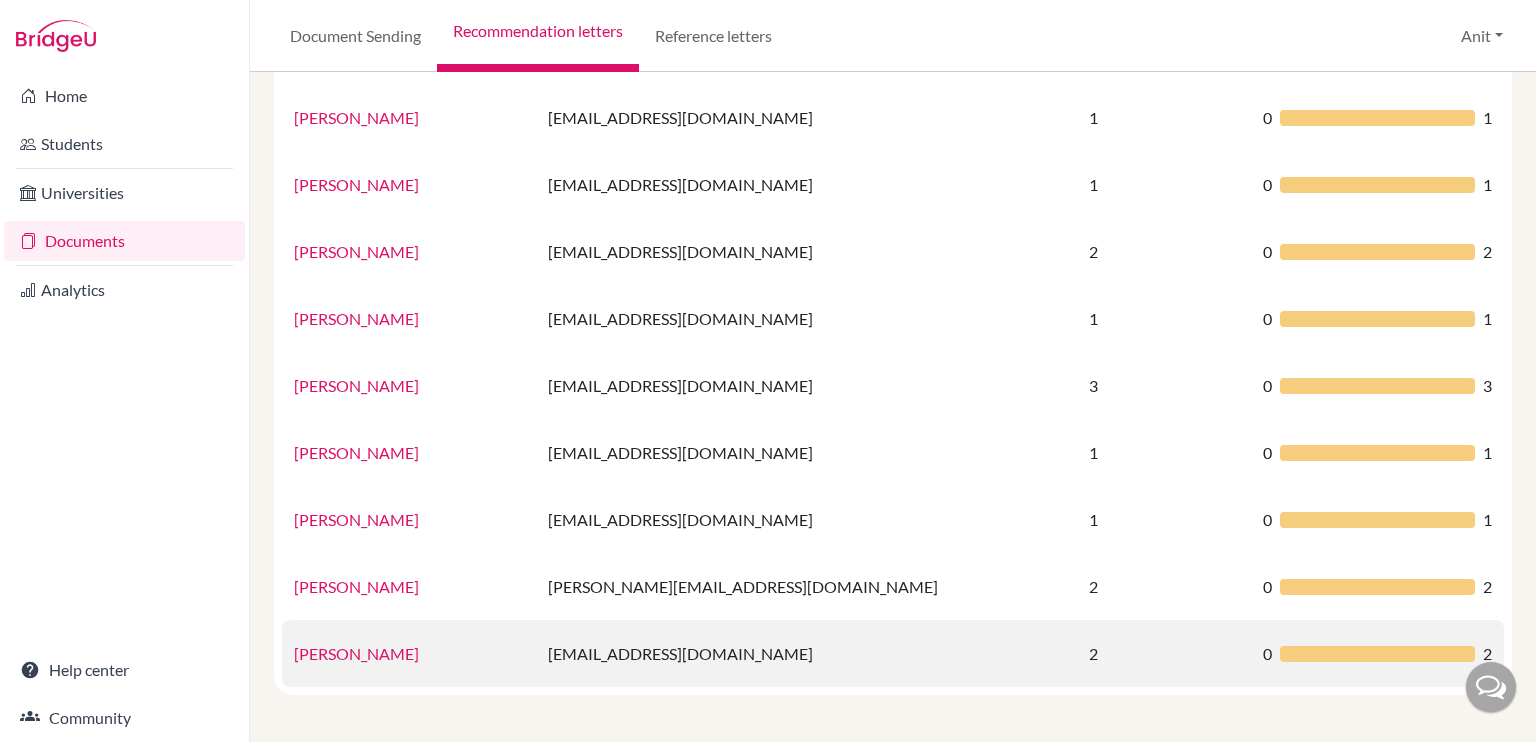 click on "[PERSON_NAME]" at bounding box center (356, 653) 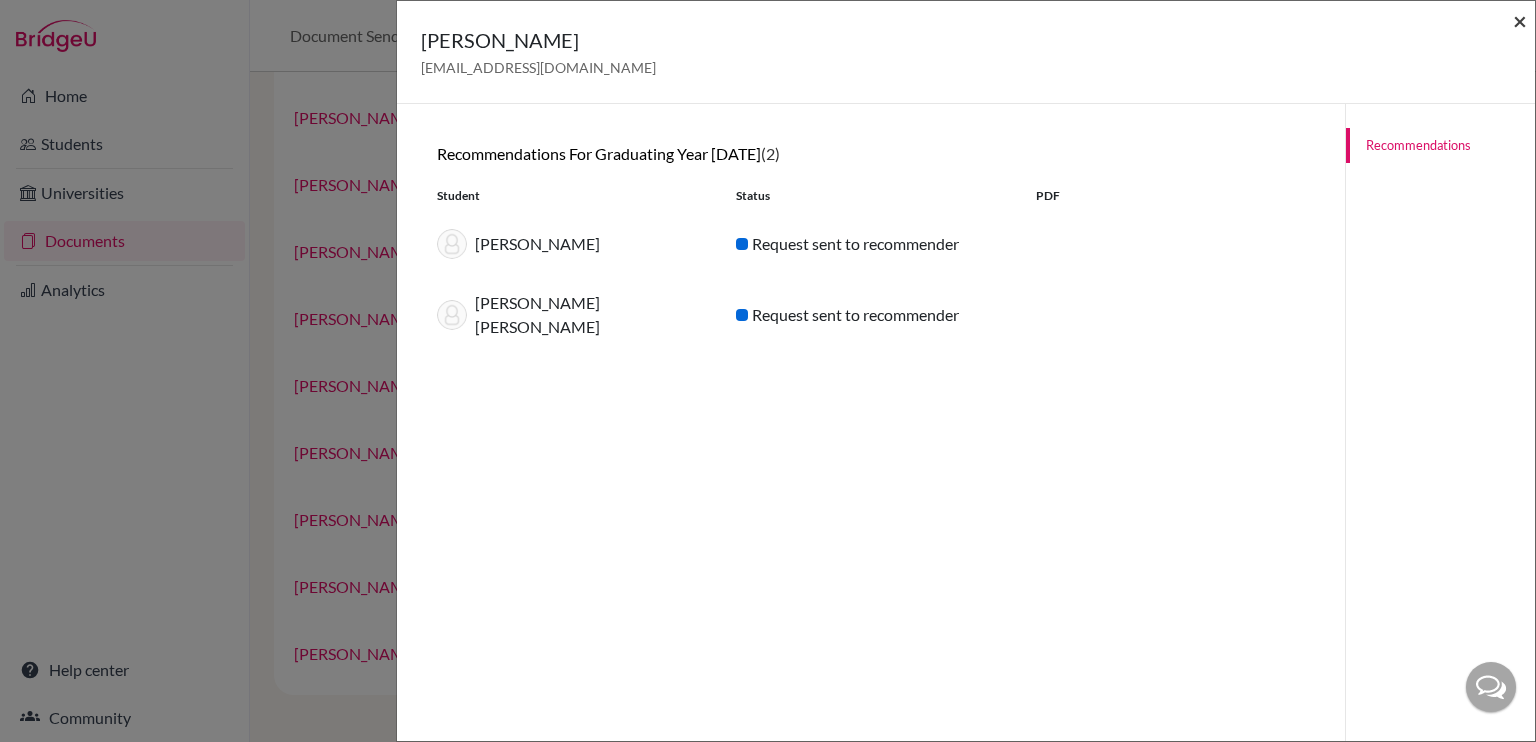 click on "×" at bounding box center (1520, 20) 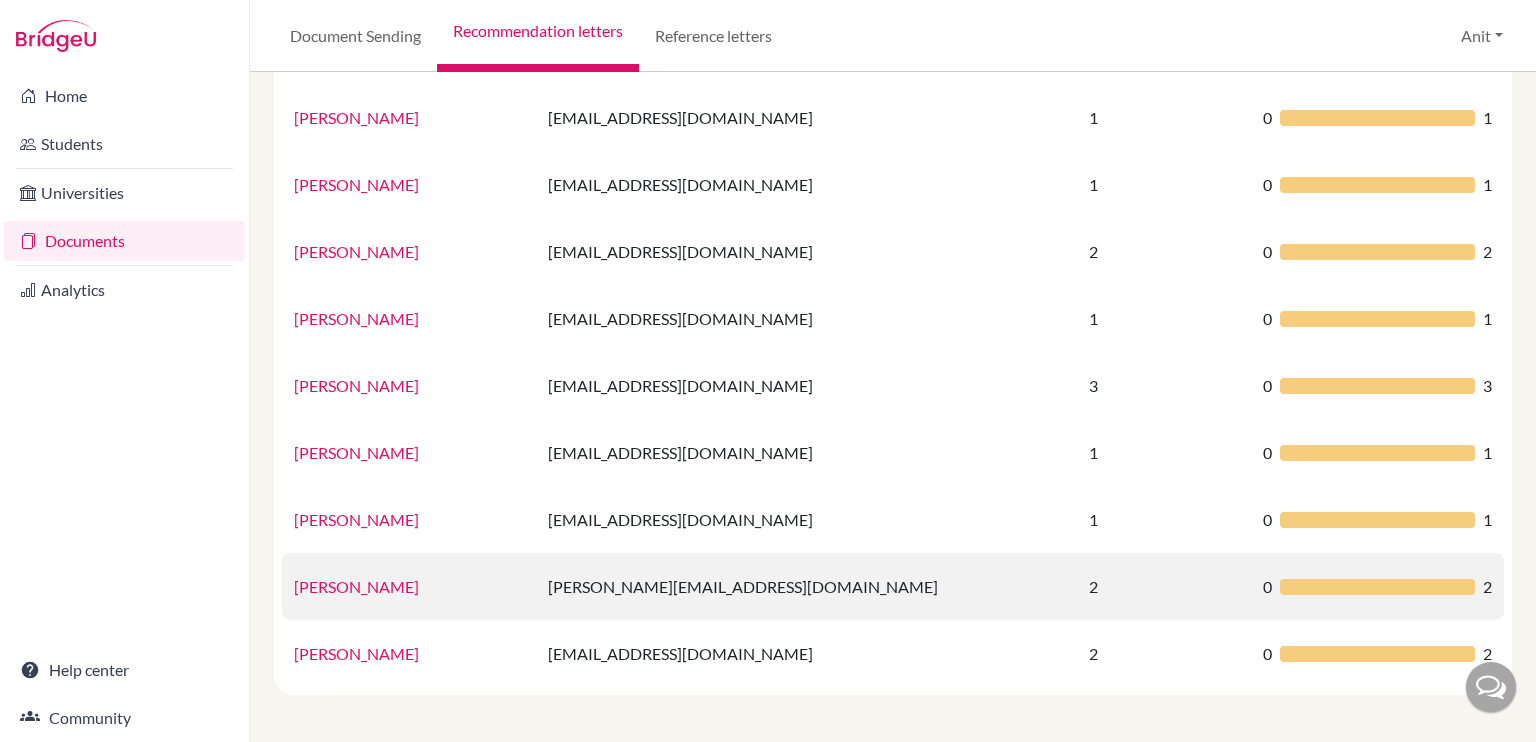 click on "[PERSON_NAME]" at bounding box center (356, 586) 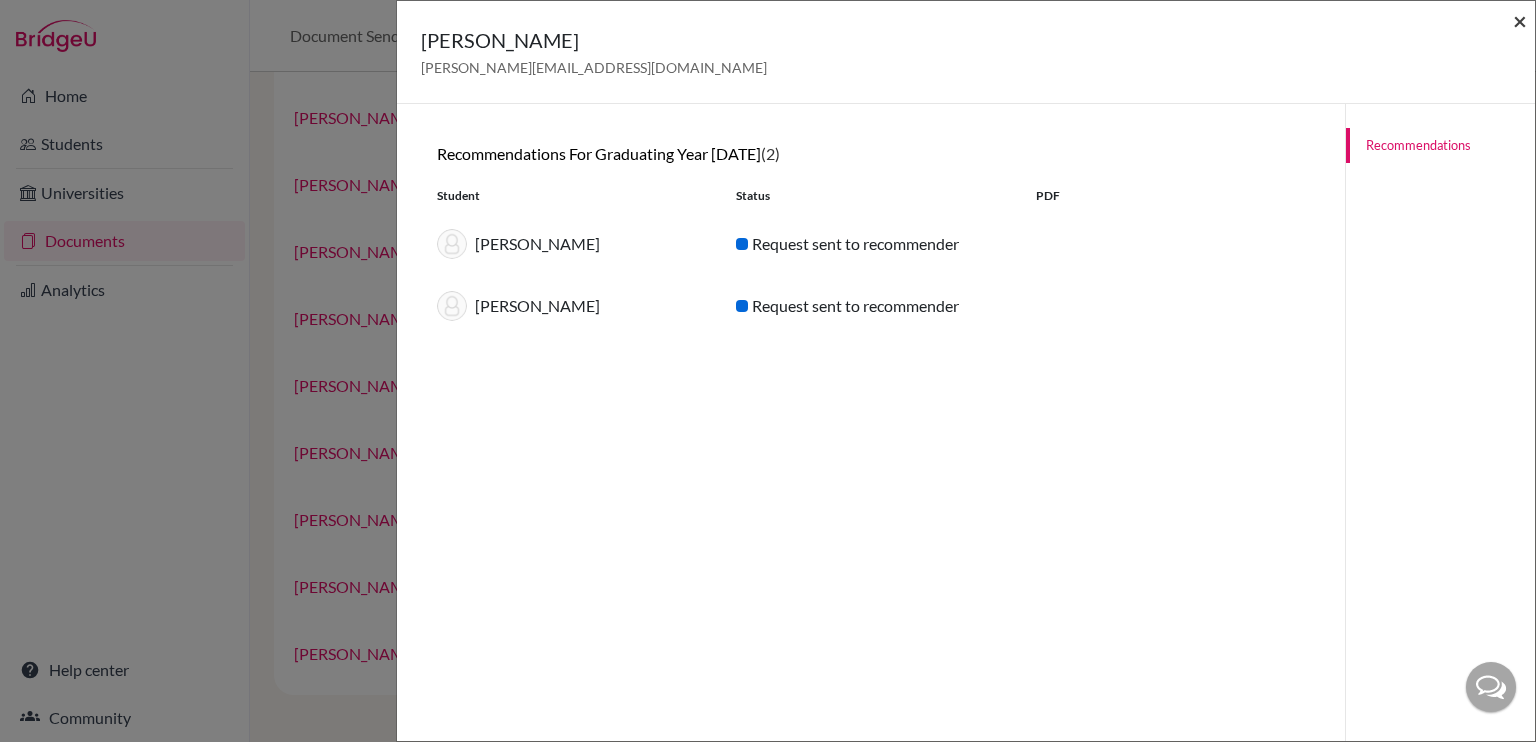 click on "×" at bounding box center [1520, 20] 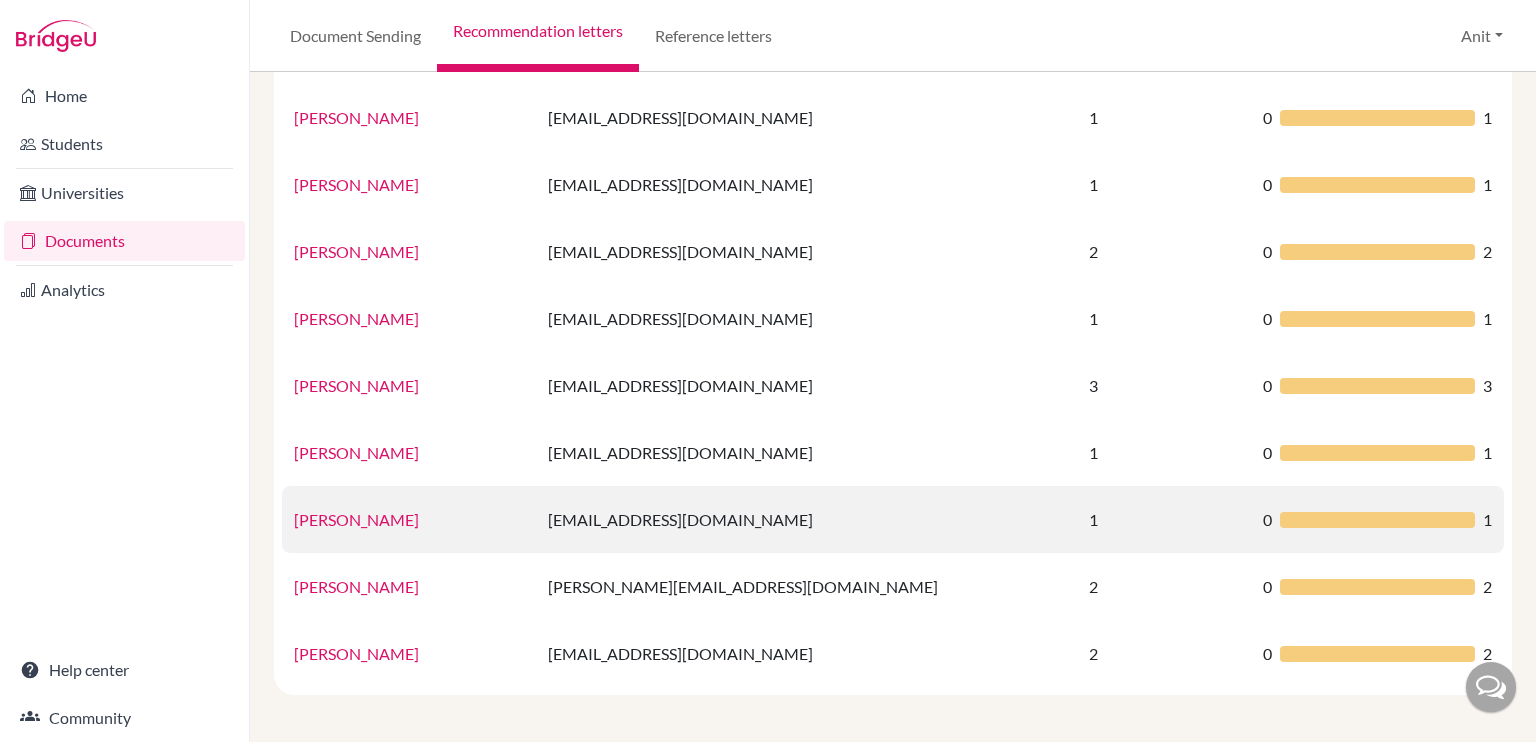 click on "[PERSON_NAME]" at bounding box center (356, 519) 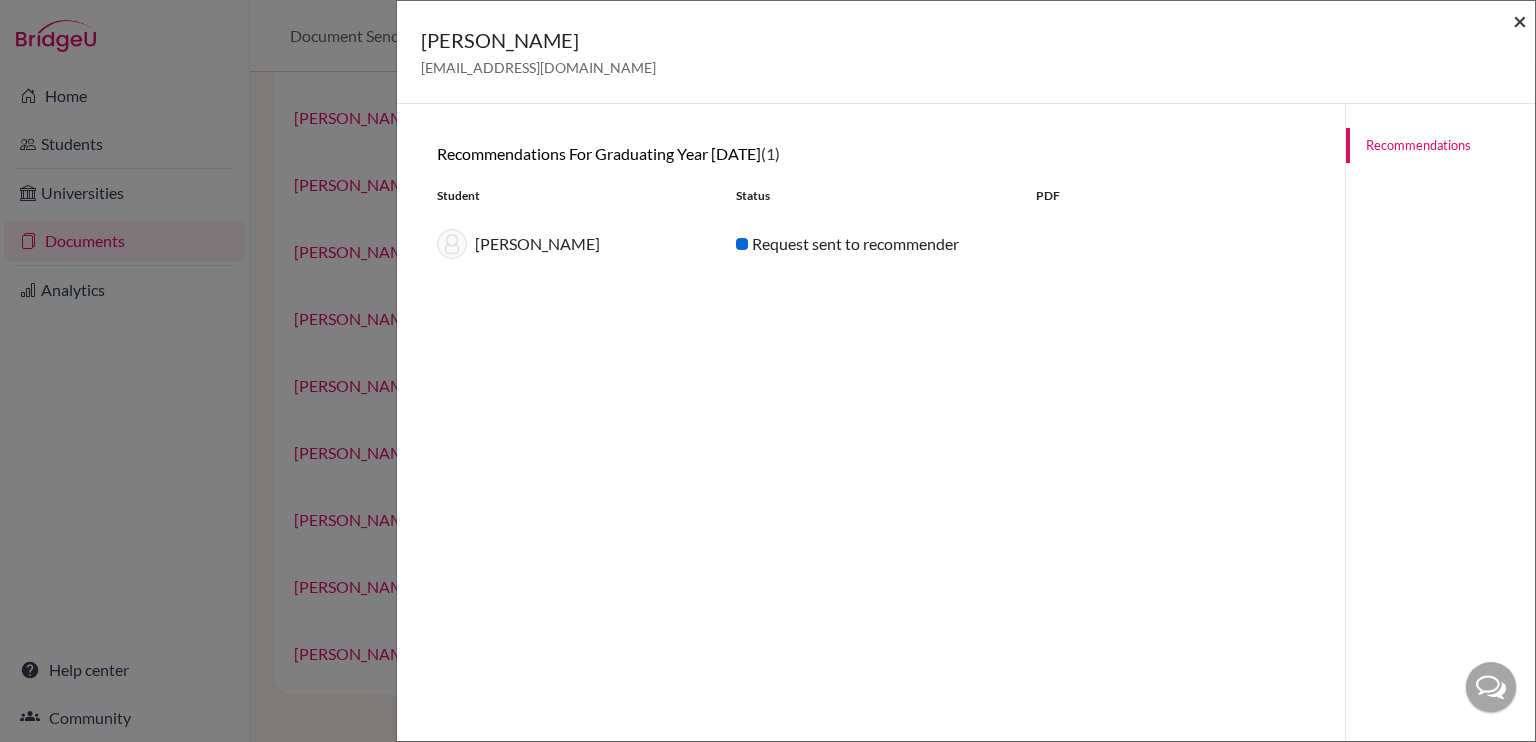 click on "×" at bounding box center (1520, 20) 